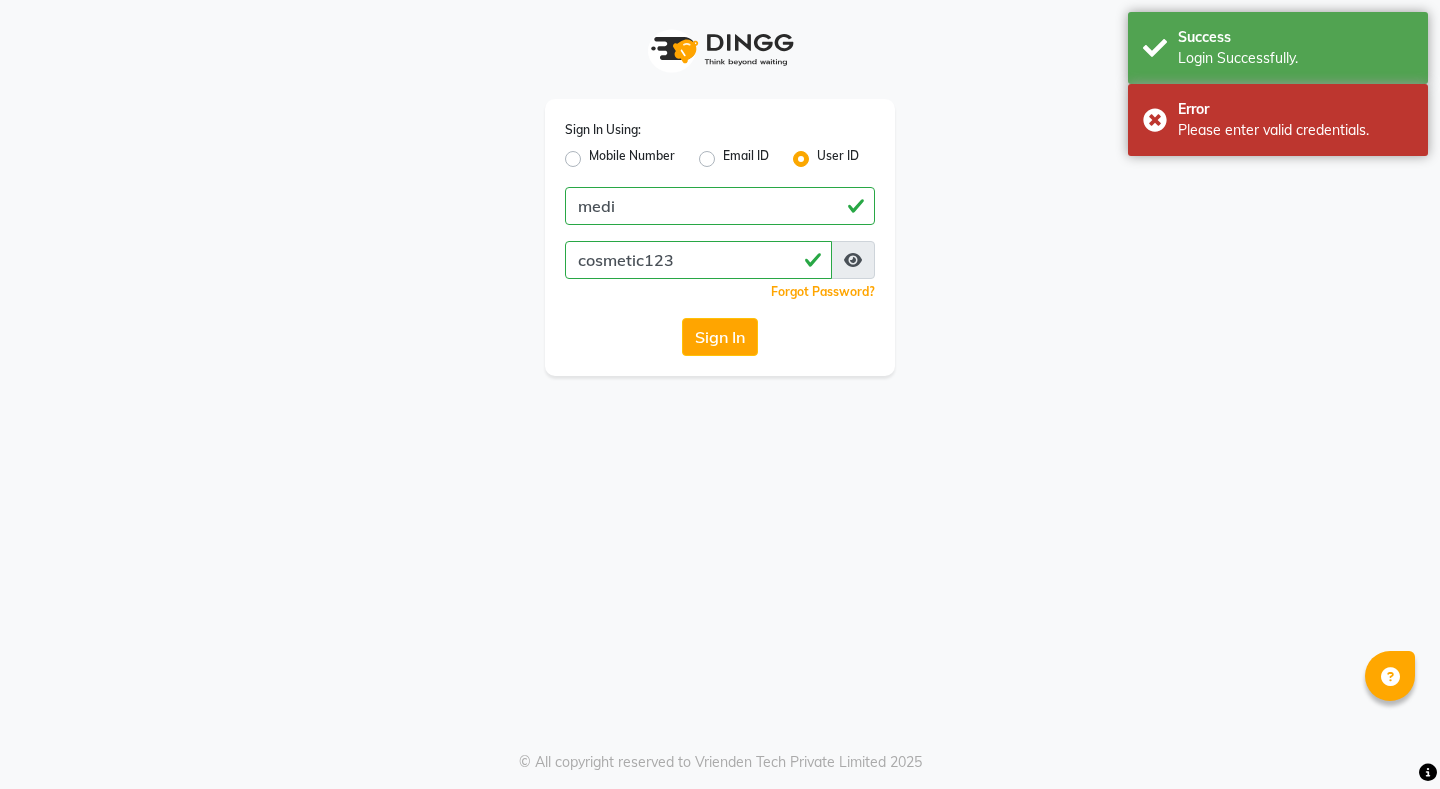 scroll, scrollTop: 0, scrollLeft: 0, axis: both 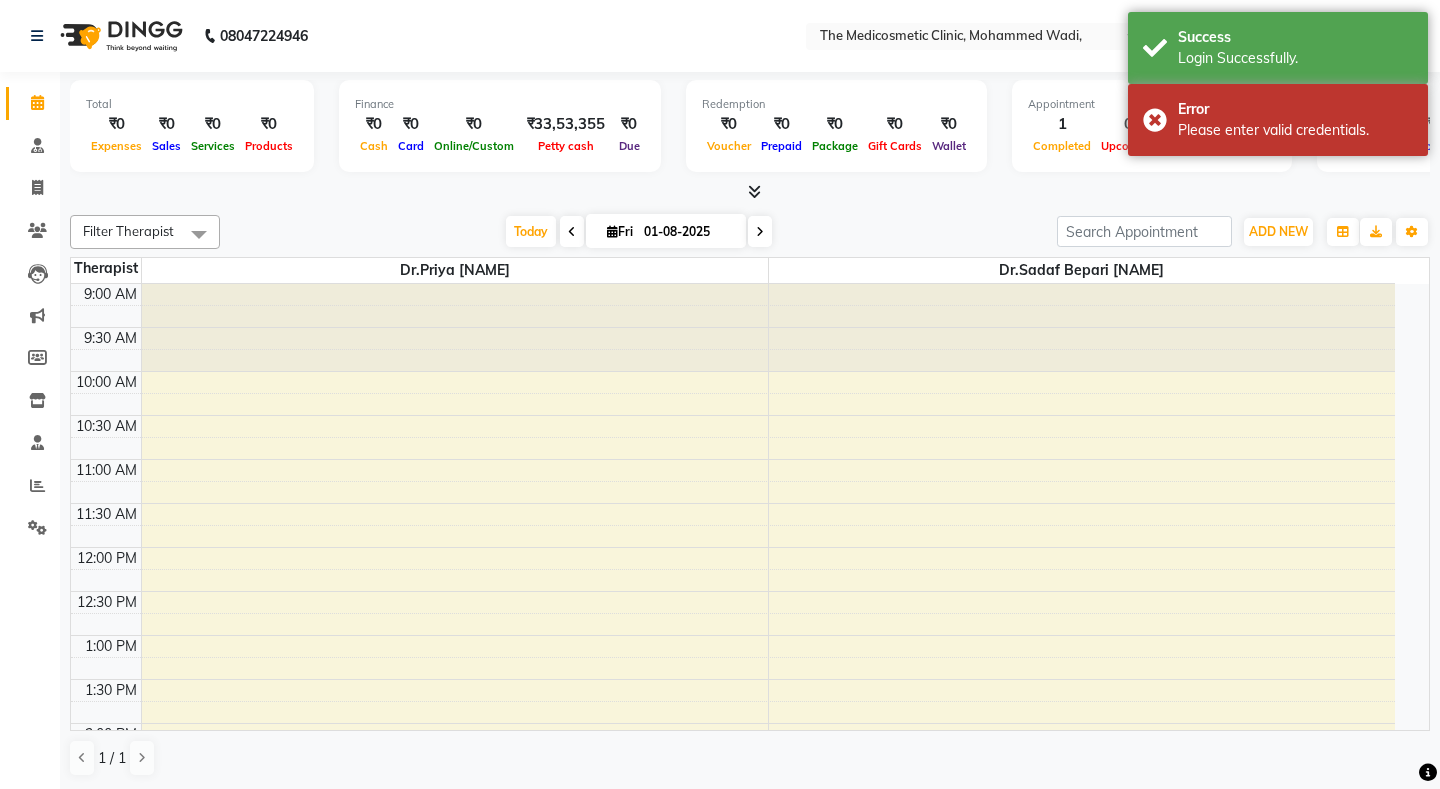 select on "en" 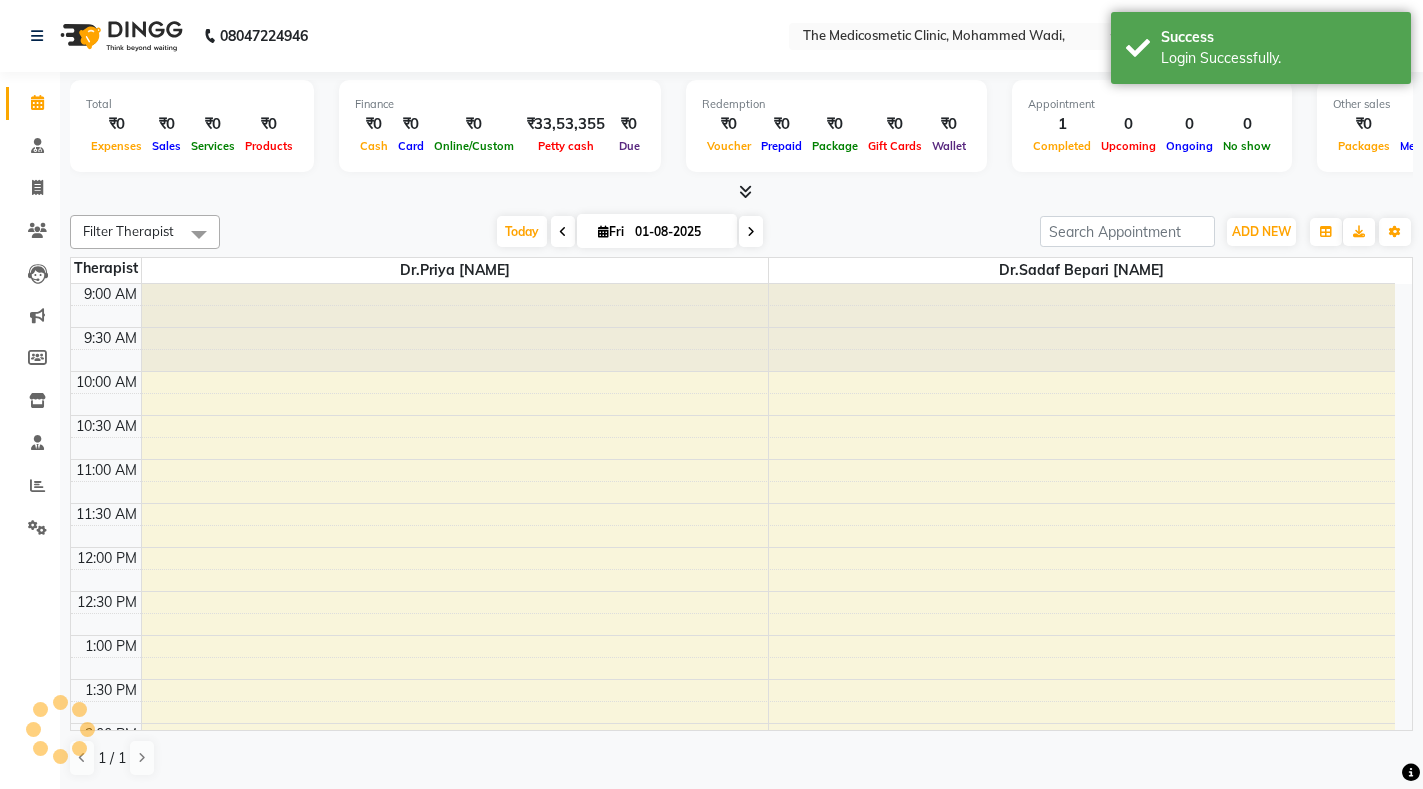 scroll, scrollTop: 0, scrollLeft: 0, axis: both 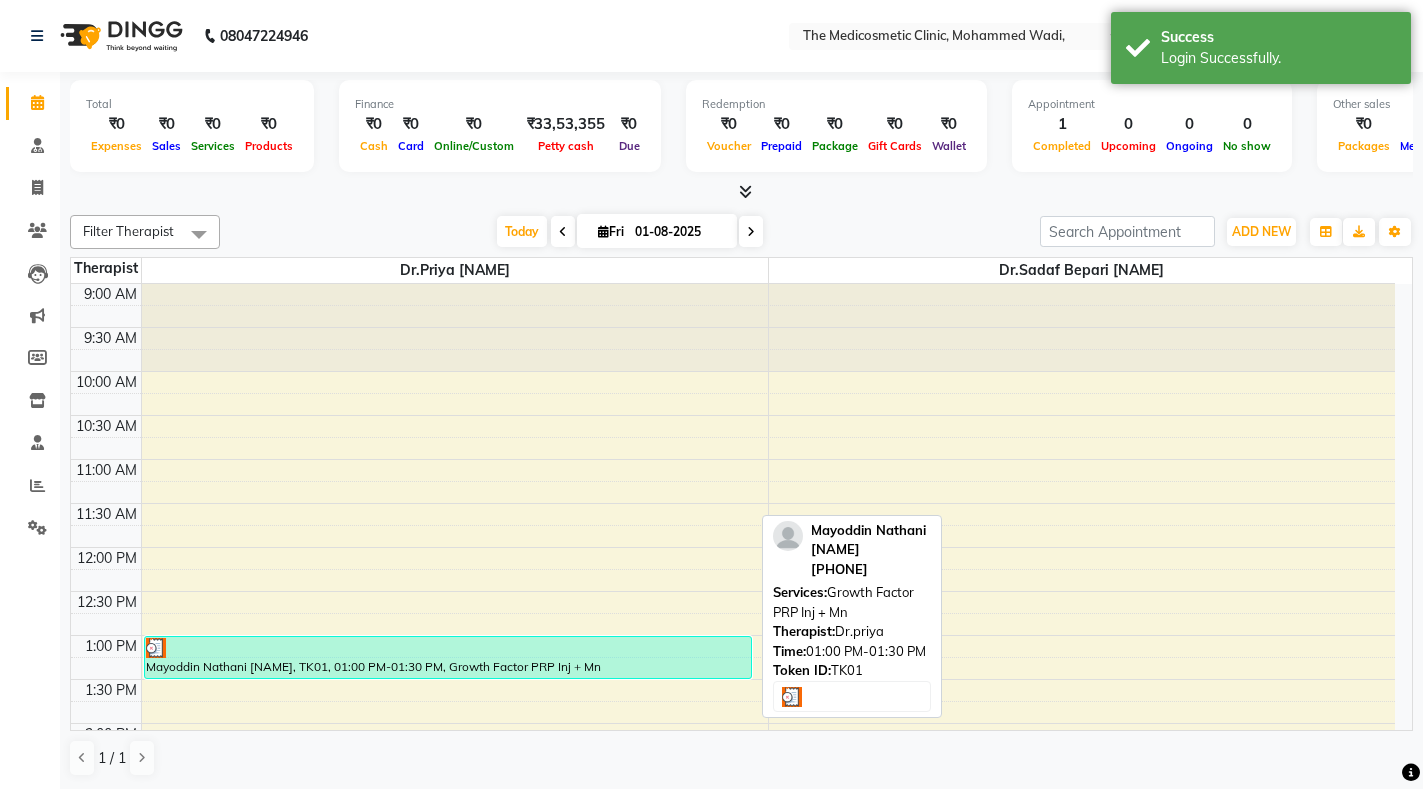 click at bounding box center (448, 648) 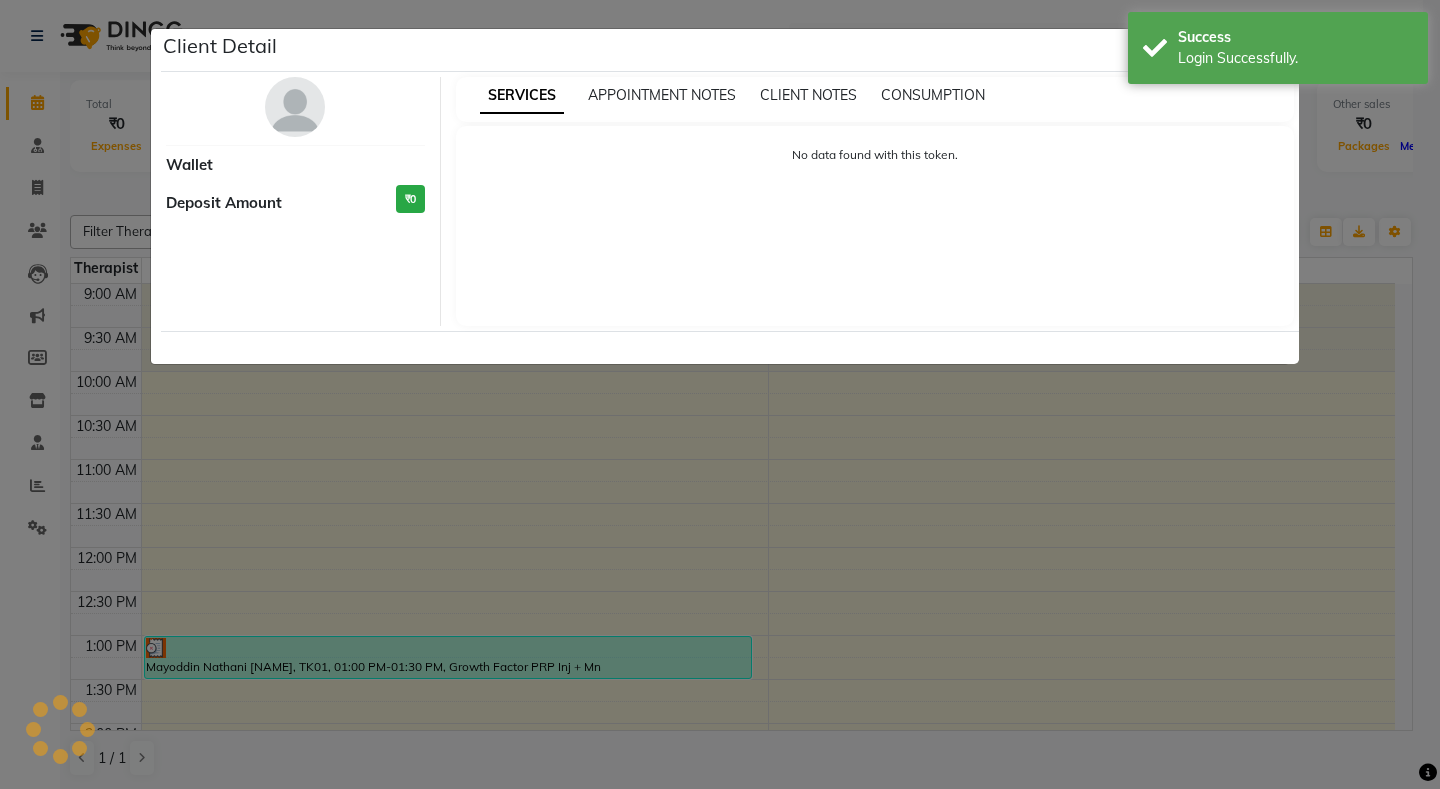 select on "3" 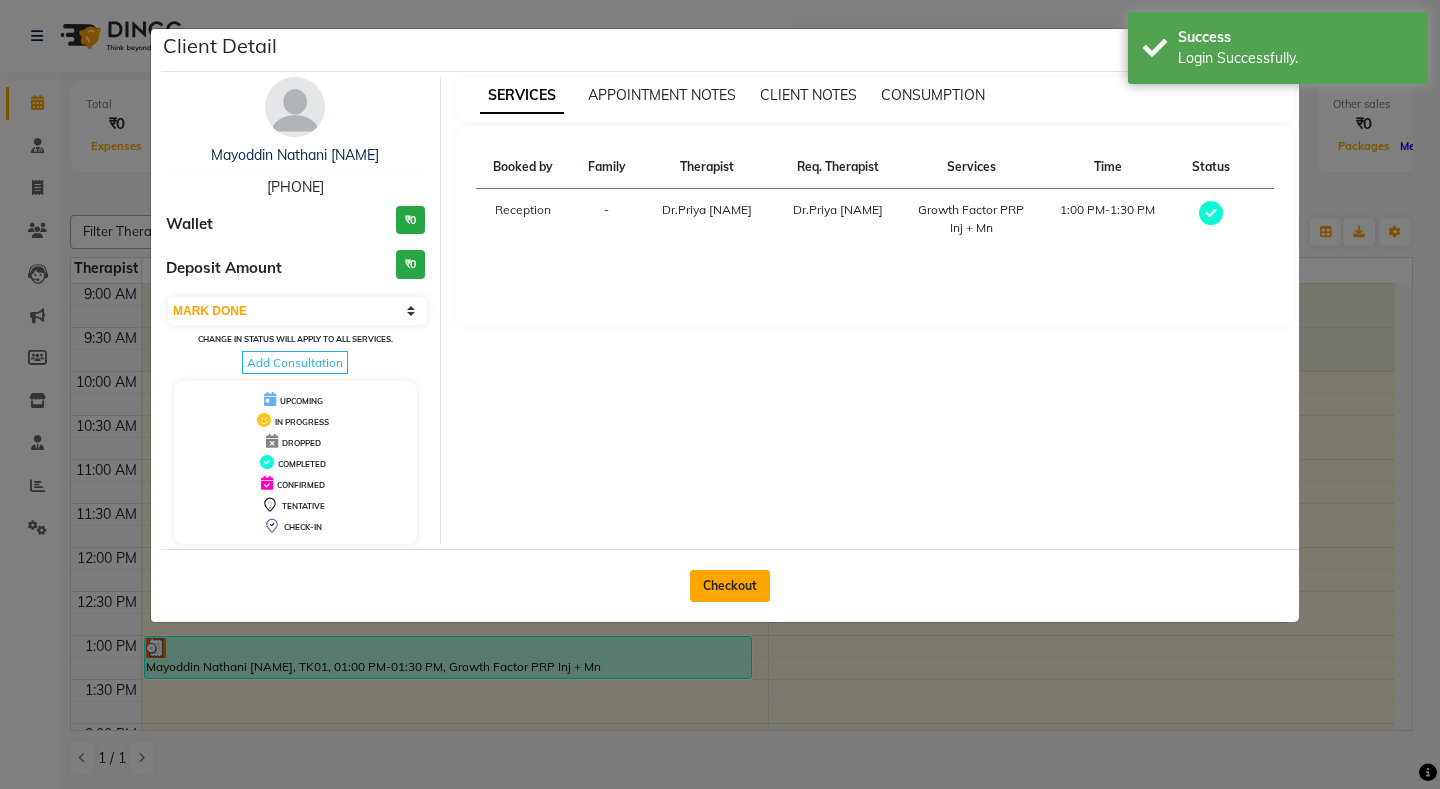 click on "Checkout" 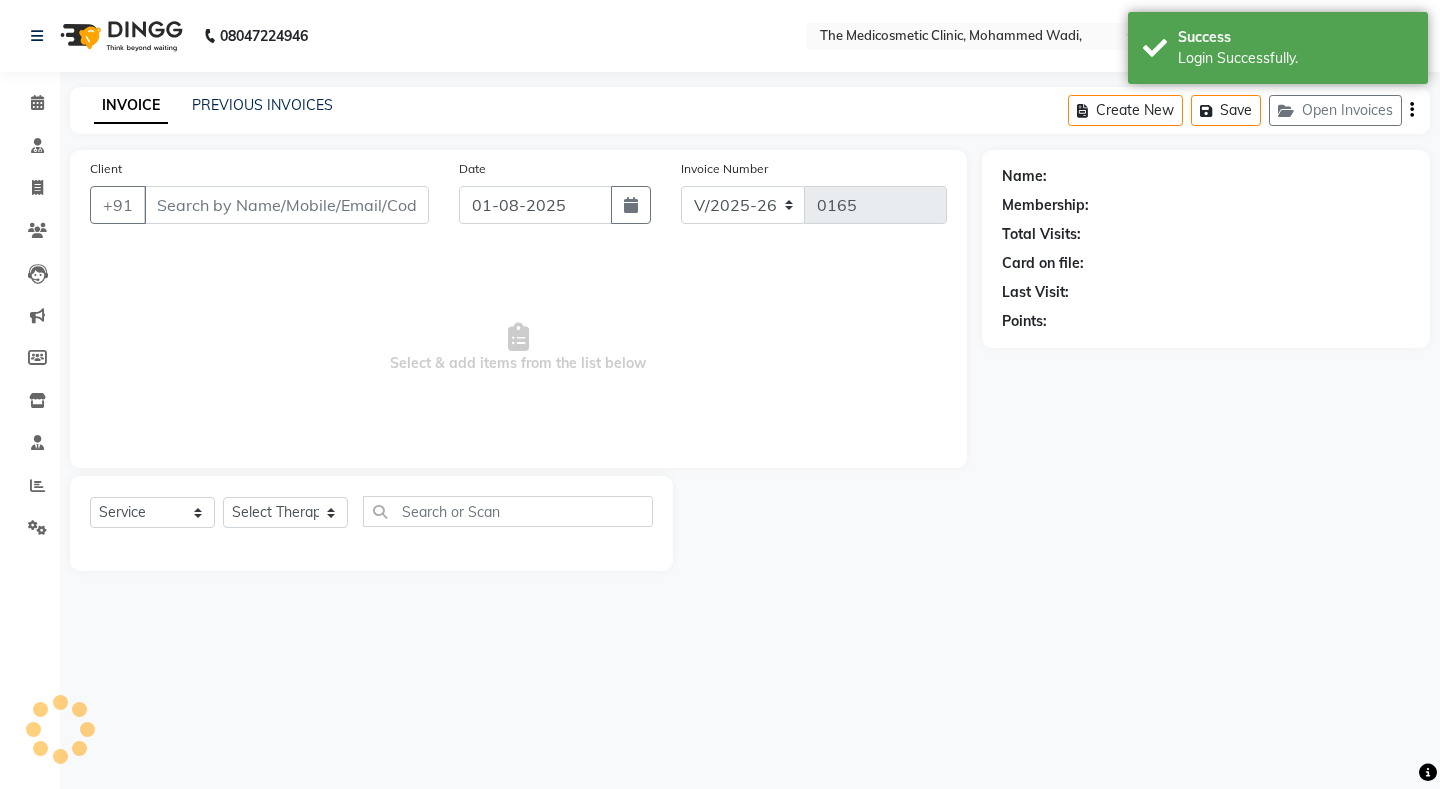 select on "P" 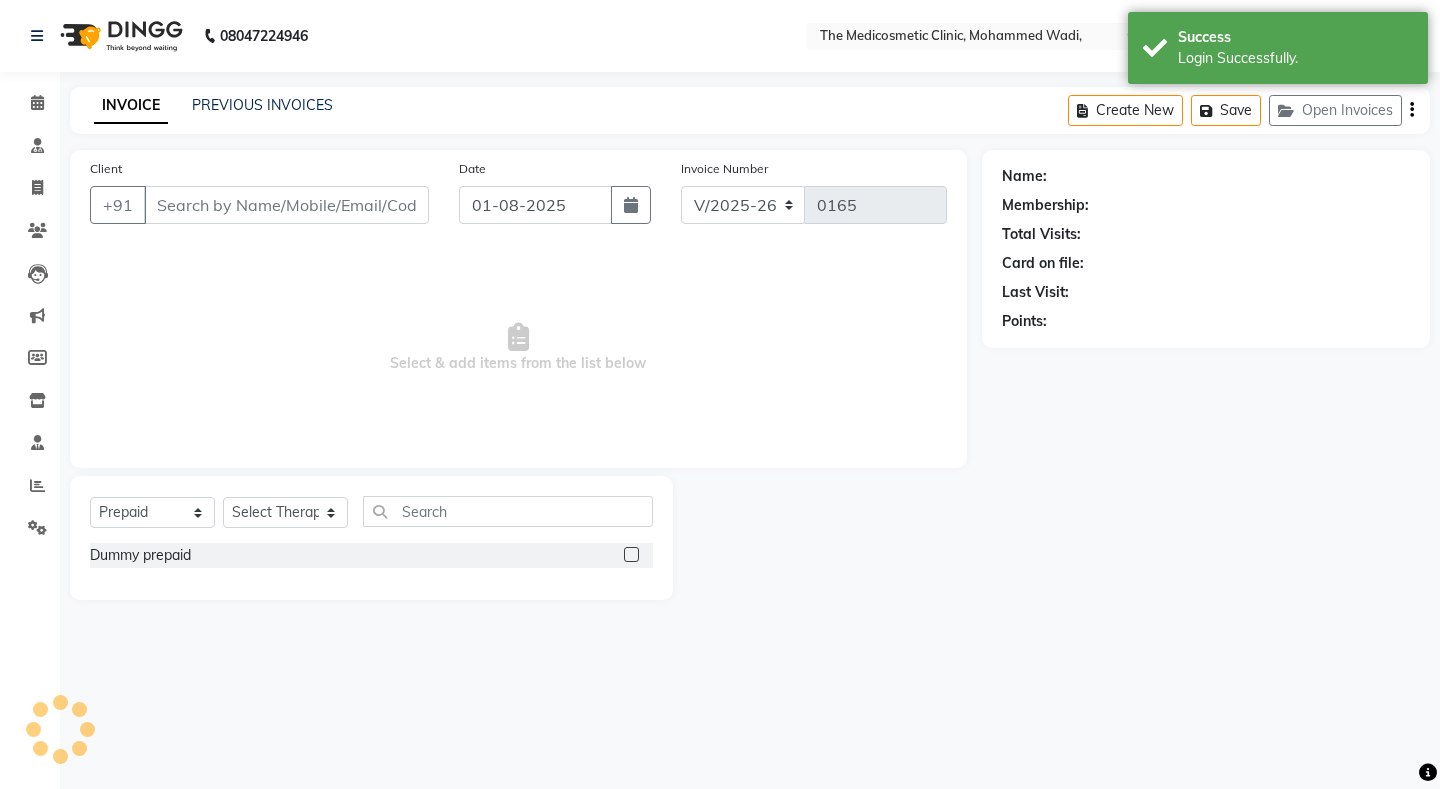 type on "[PHONE]" 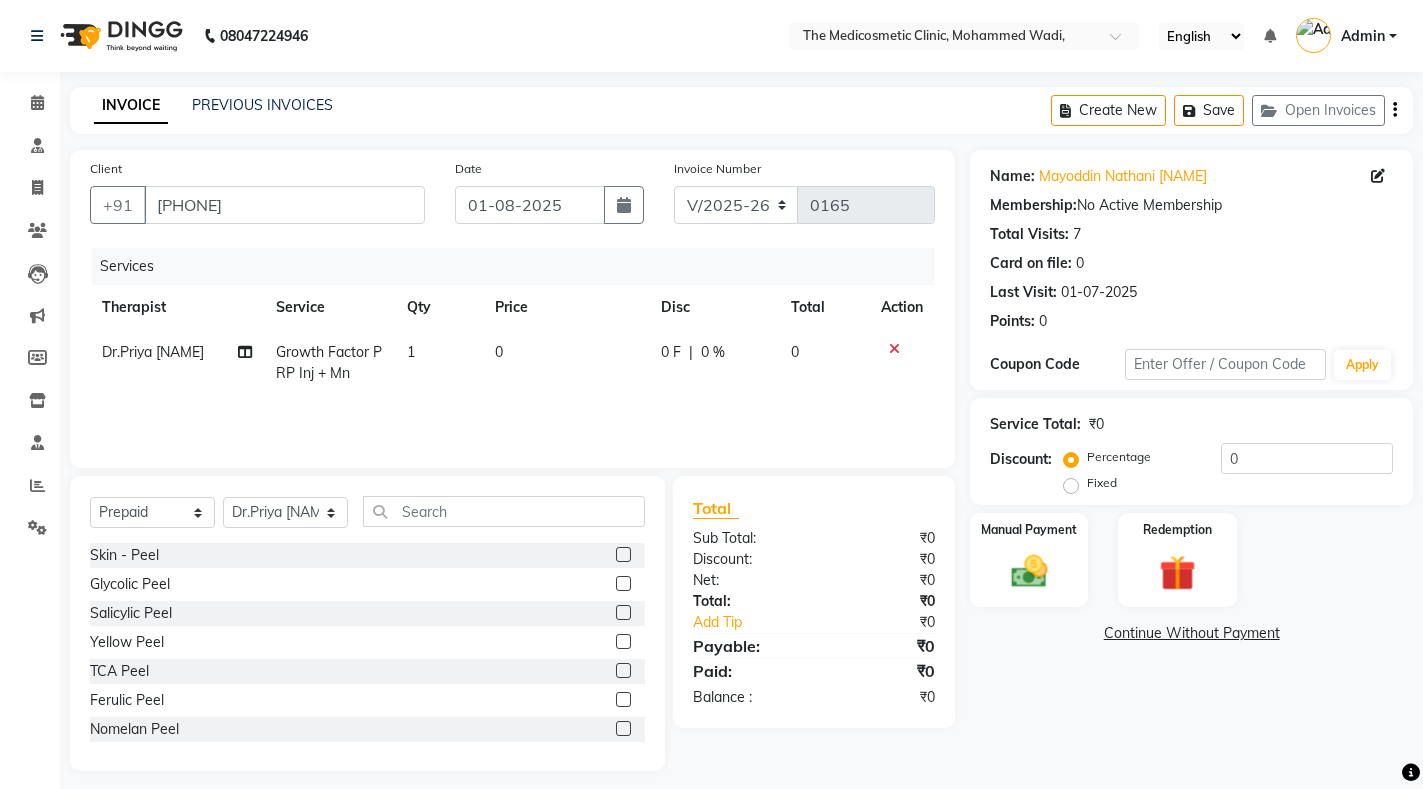 drag, startPoint x: 561, startPoint y: 405, endPoint x: 564, endPoint y: 385, distance: 20.22375 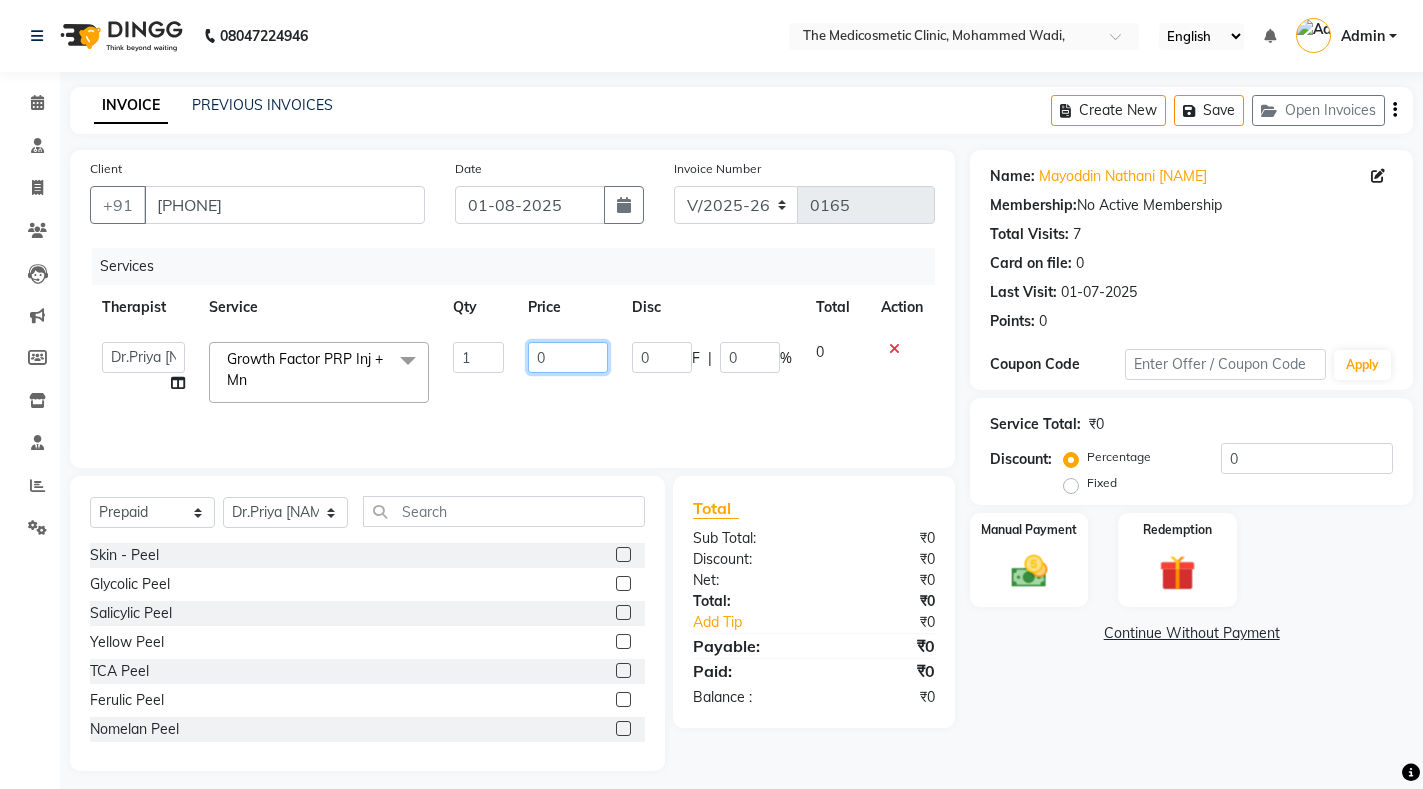 drag, startPoint x: 555, startPoint y: 359, endPoint x: 493, endPoint y: 361, distance: 62.03225 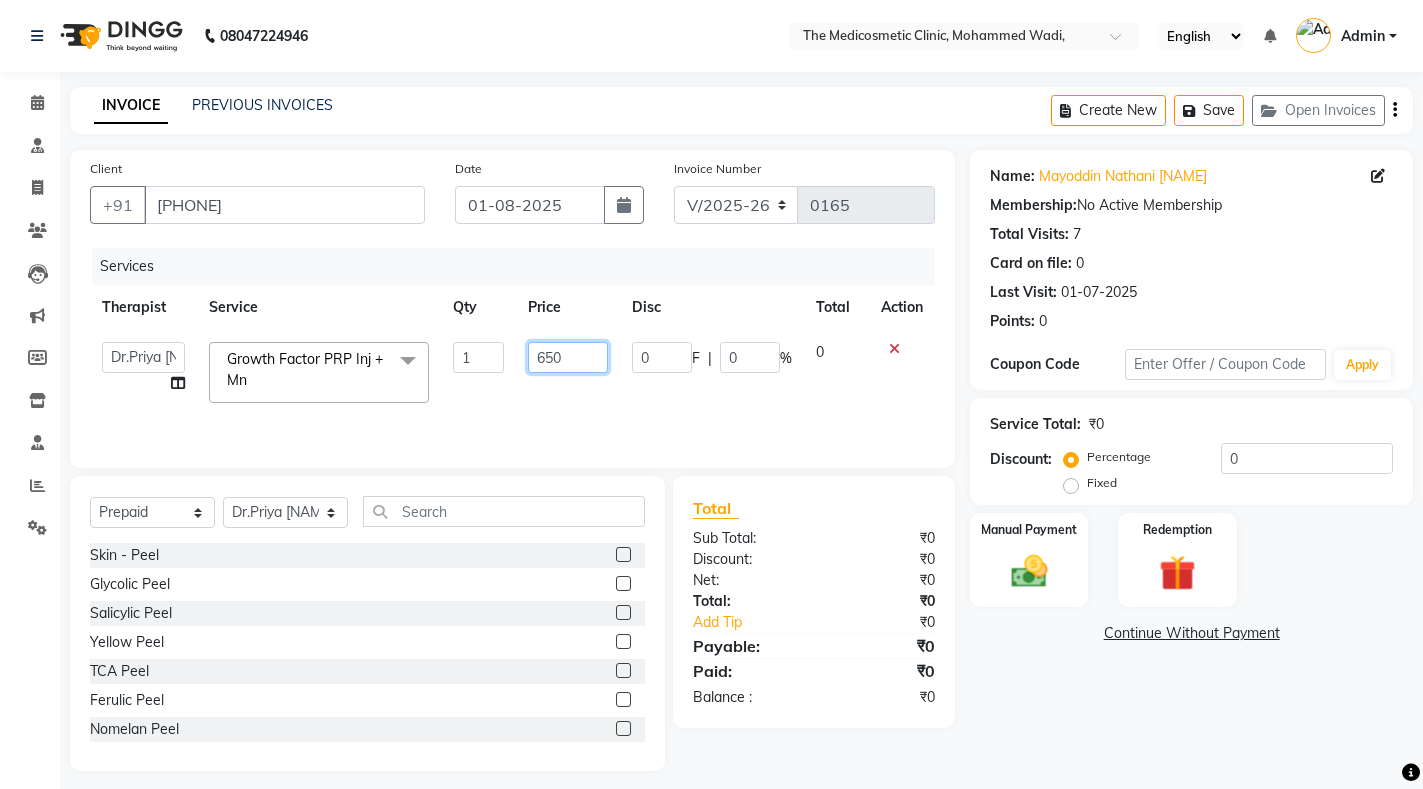 type on "6500" 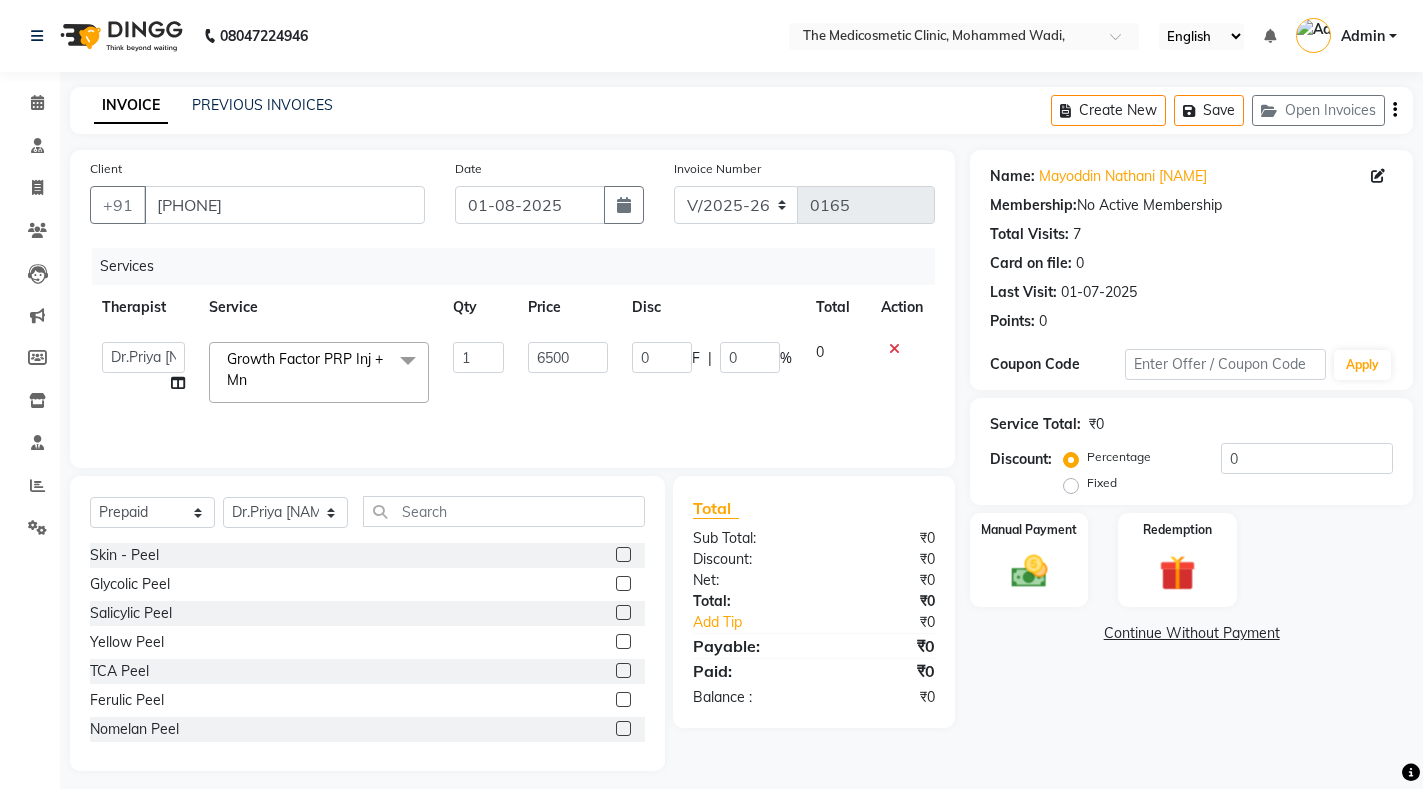 click on "Services Therapist Service Qty Price Disc Total Action Aarti Amol Ghodke [NAME] Dr.Priya [NAME] Dr.Sadaf Bepari [NAME] Reception Growth Factor PRP Inj + Mn x Skin - Peel Glycolic Peel Salicylic Peel Yellow Peel TCA Peel Ferulic Peel Nomelan Peel Arginine Peel Lactic Peel Mandalic Peel Skin Consultation Skin Followup Hair Consultation Hair followup Hair transplant followup Microblading Clot removal Pending amount Cautery for mole removal Skin & Hair Consultation Laser Hair Removal Chest & Stomach whitening mask High Frequency with Anti Dandruff Treatment Vampire facial Next followup Date Kenacort Injection Booking amount Package Closed Medi Facial Hair PRP with DermaRoller Laser Hair Removal Chin Hair Transplant Consultation CO2 Fraction [ Laser ] Advance amount BB Glow Warts Removal Hair and Skin Followup Microdermabrasion (MDA) Under Arms Peel Skin Treatment Package IPL Treatment Laser Toning Treatment Hand Peel Foot Peel Face Cleanup Hair PRP + LLLT Double Chin Reduction Lip Peel Eye Peel Hydra Facial LHR For Bikini" 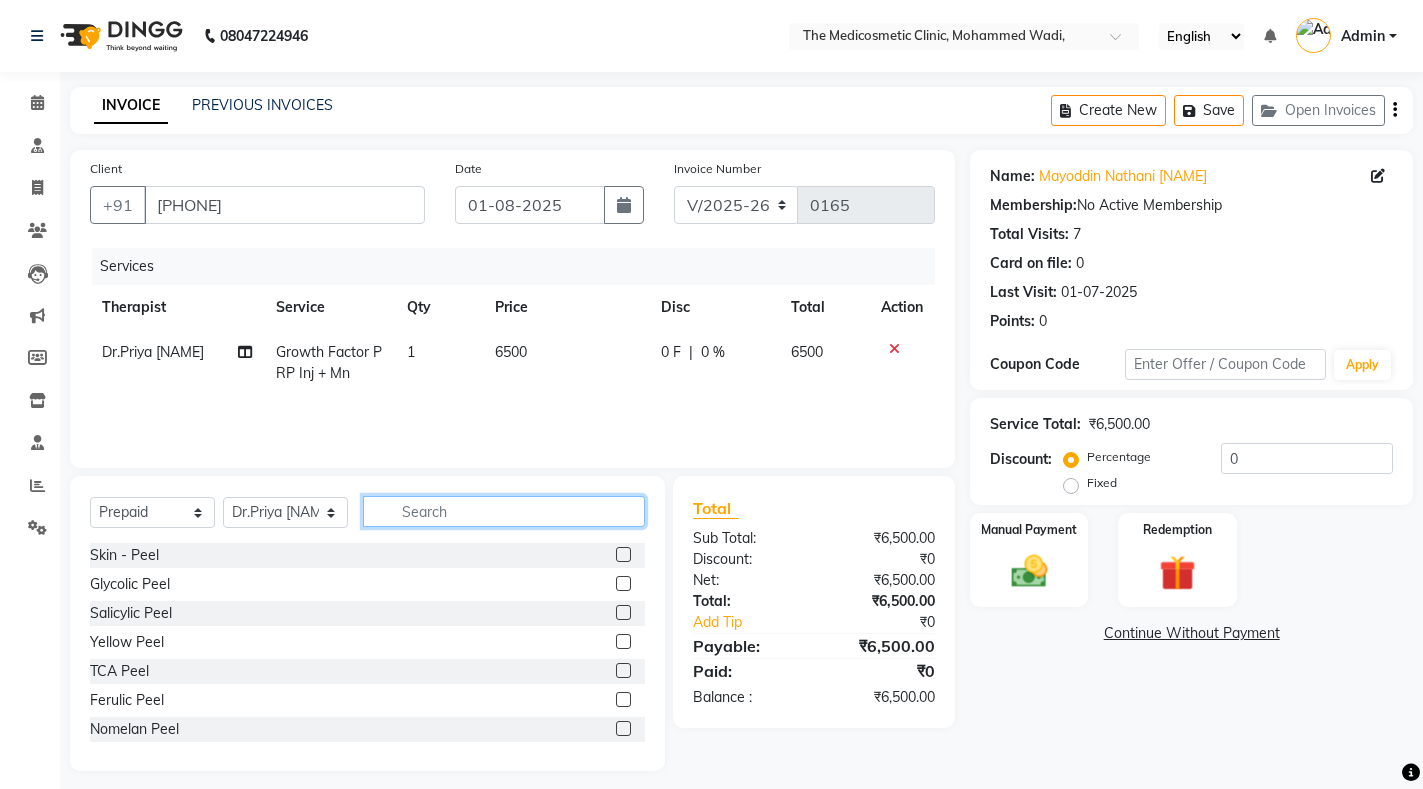 click 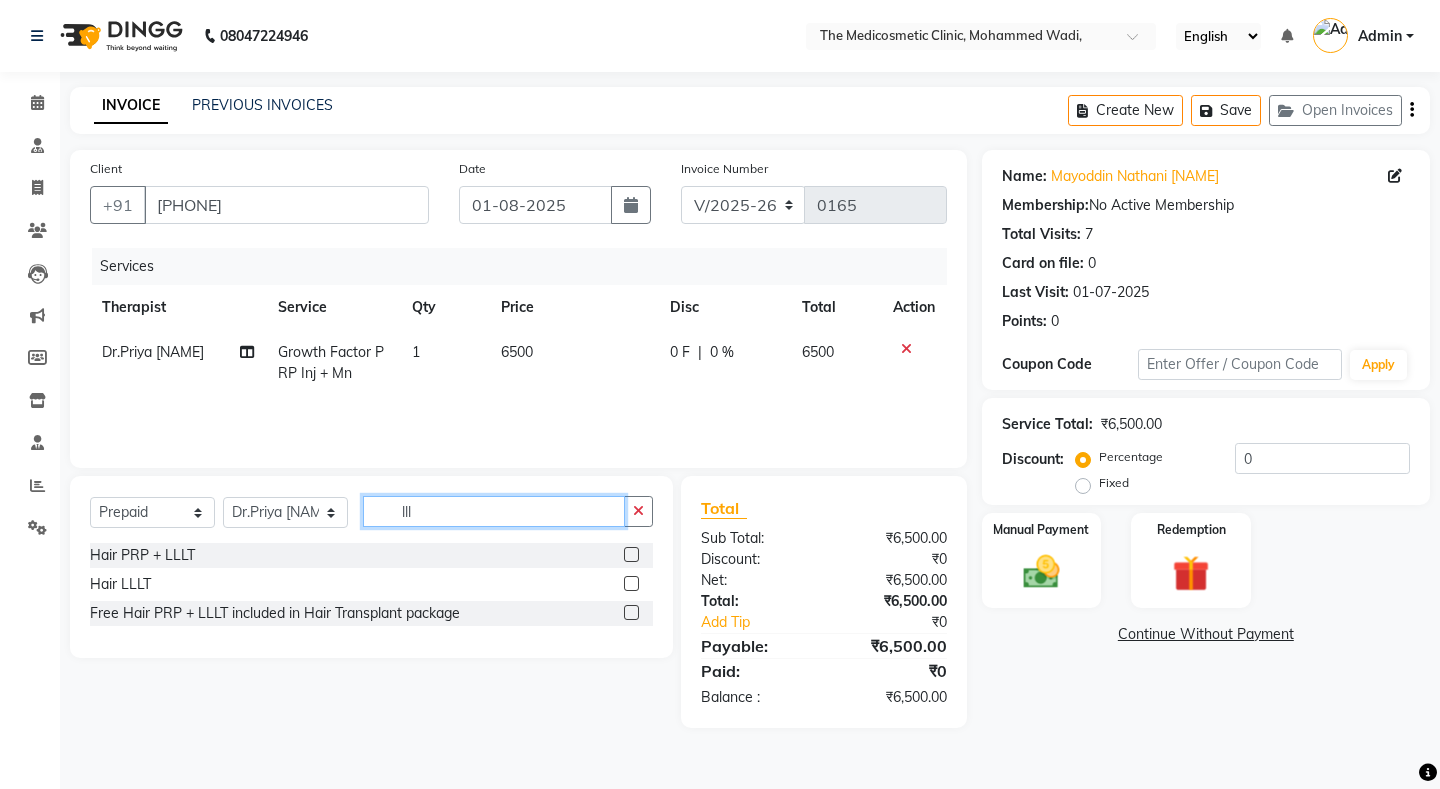 type on "lll" 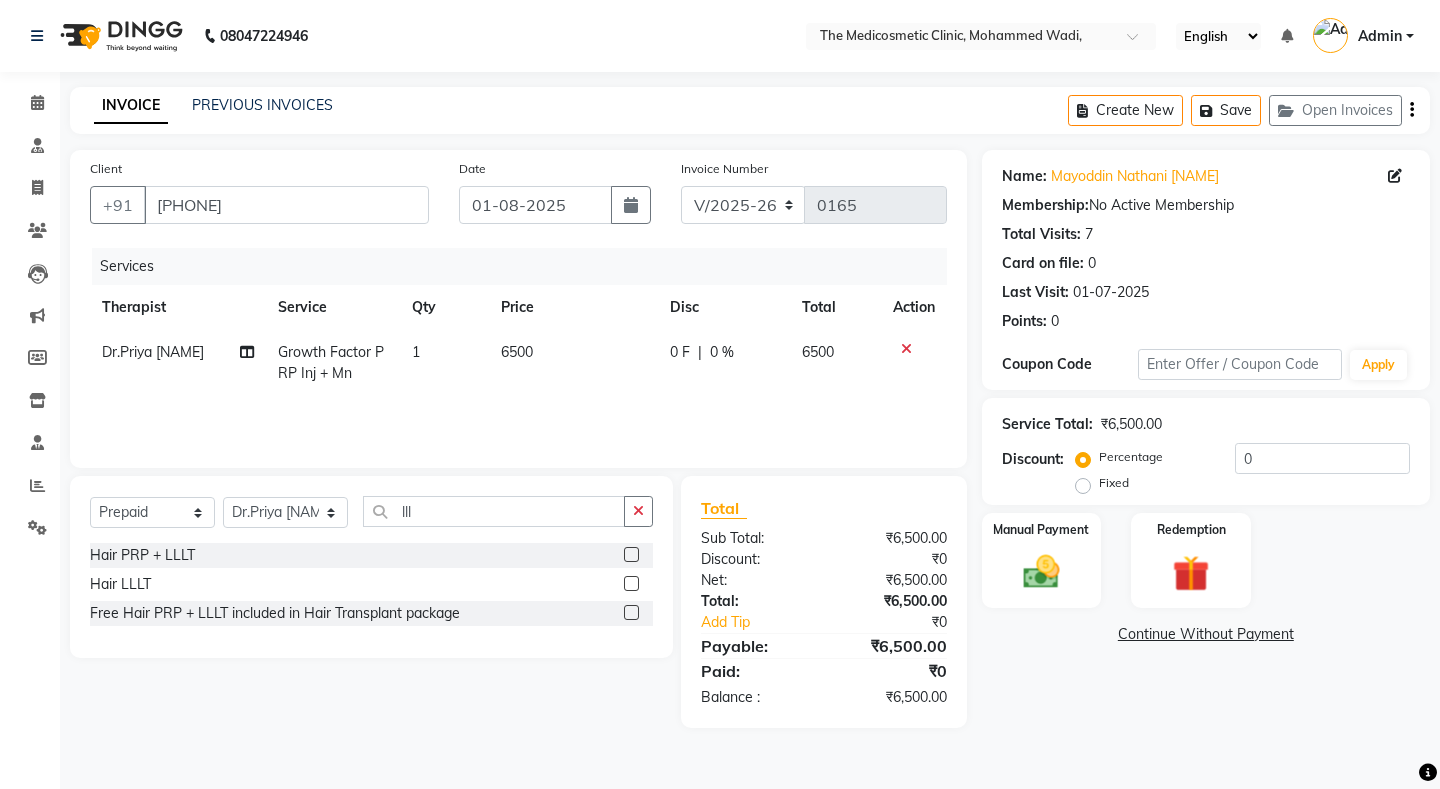 click 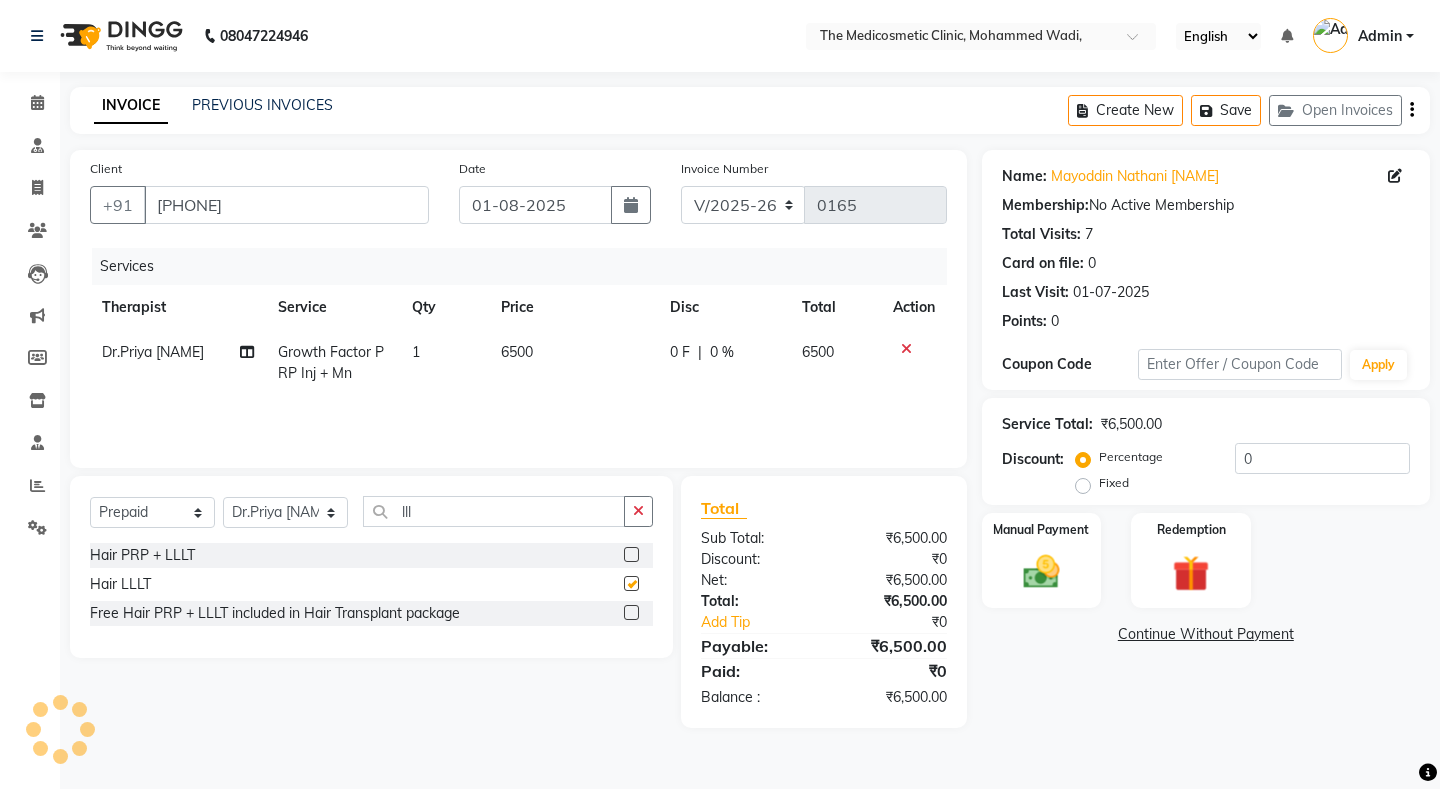 checkbox on "false" 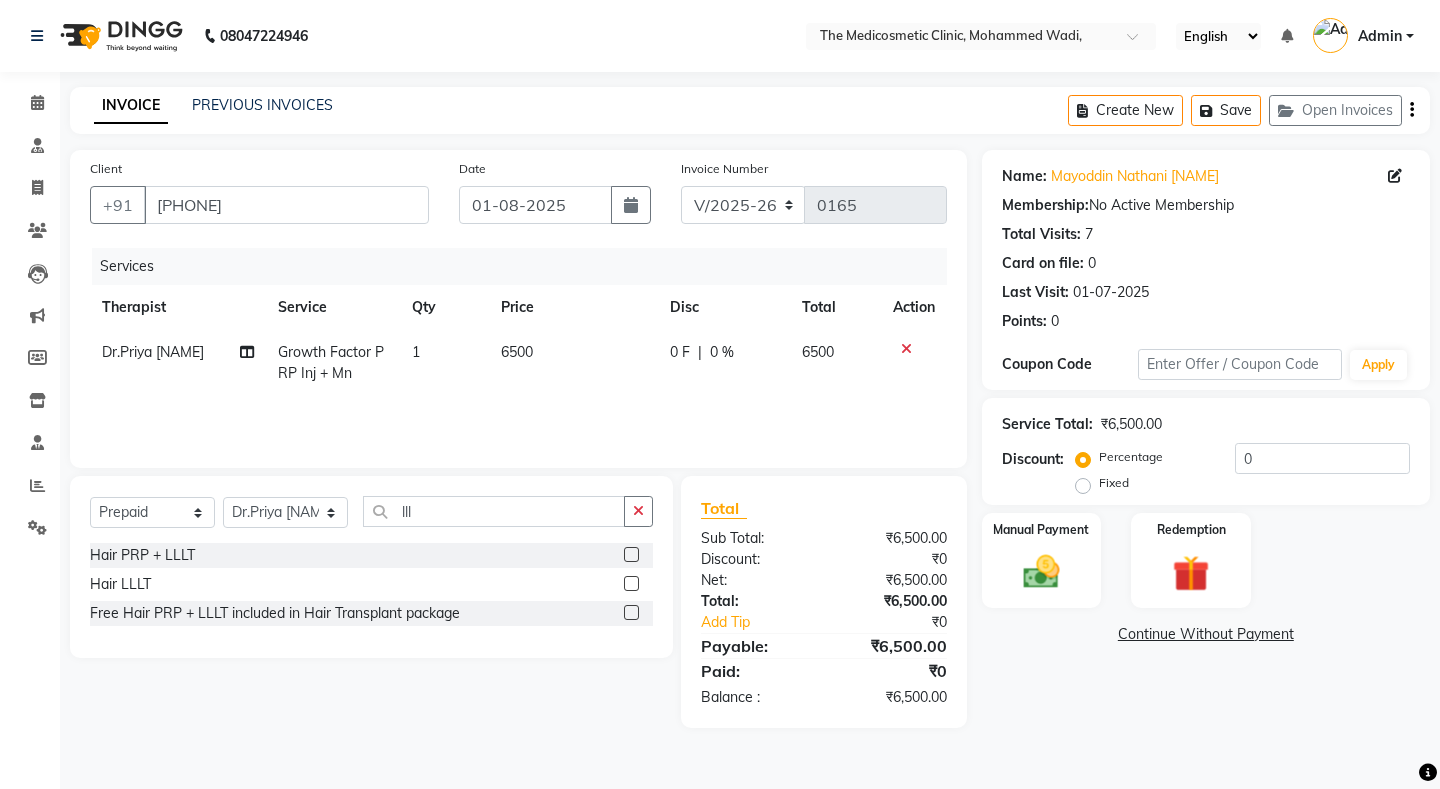 click on "Manual Payment Redemption" 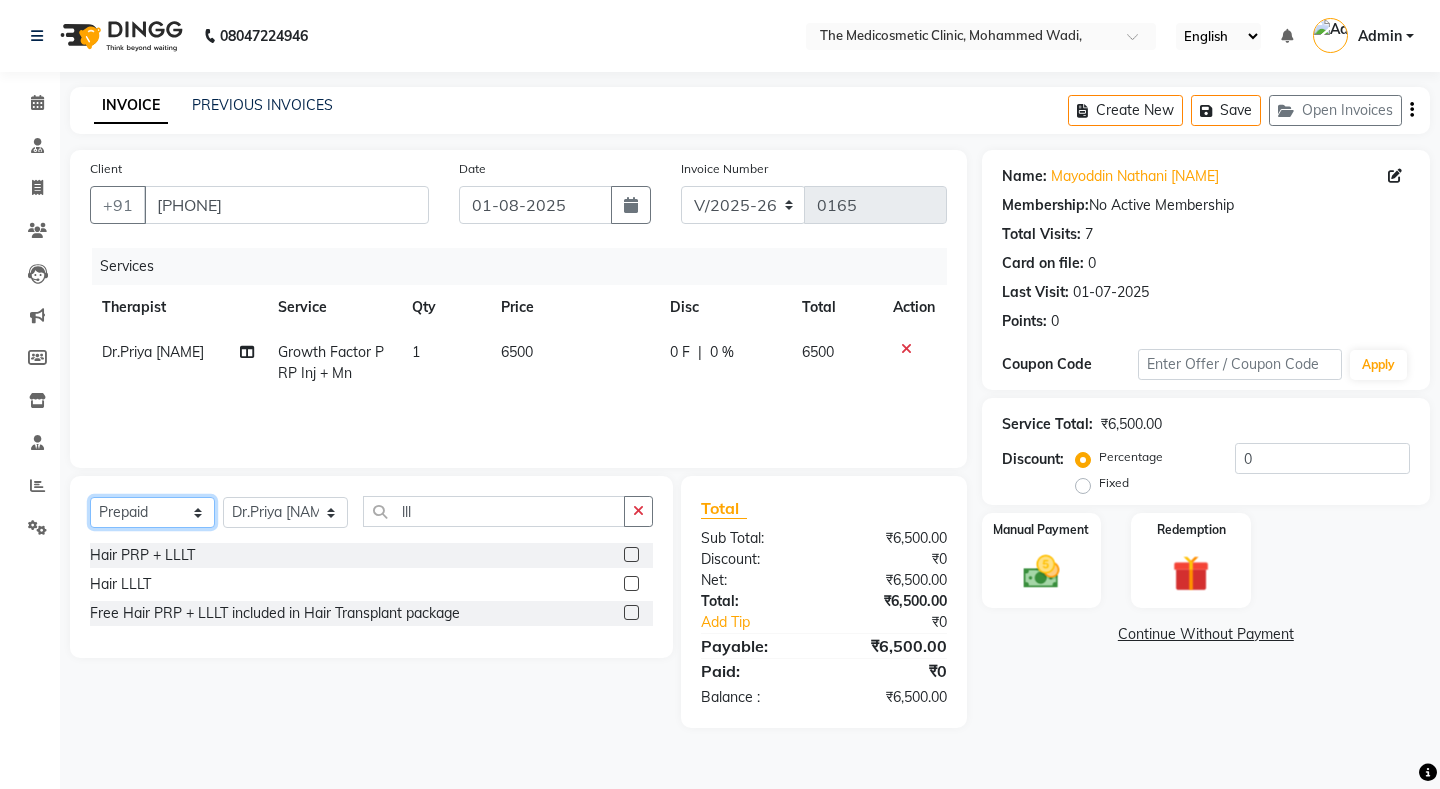 click on "Select  Service  Product  Membership  Package Voucher Prepaid Gift Card" 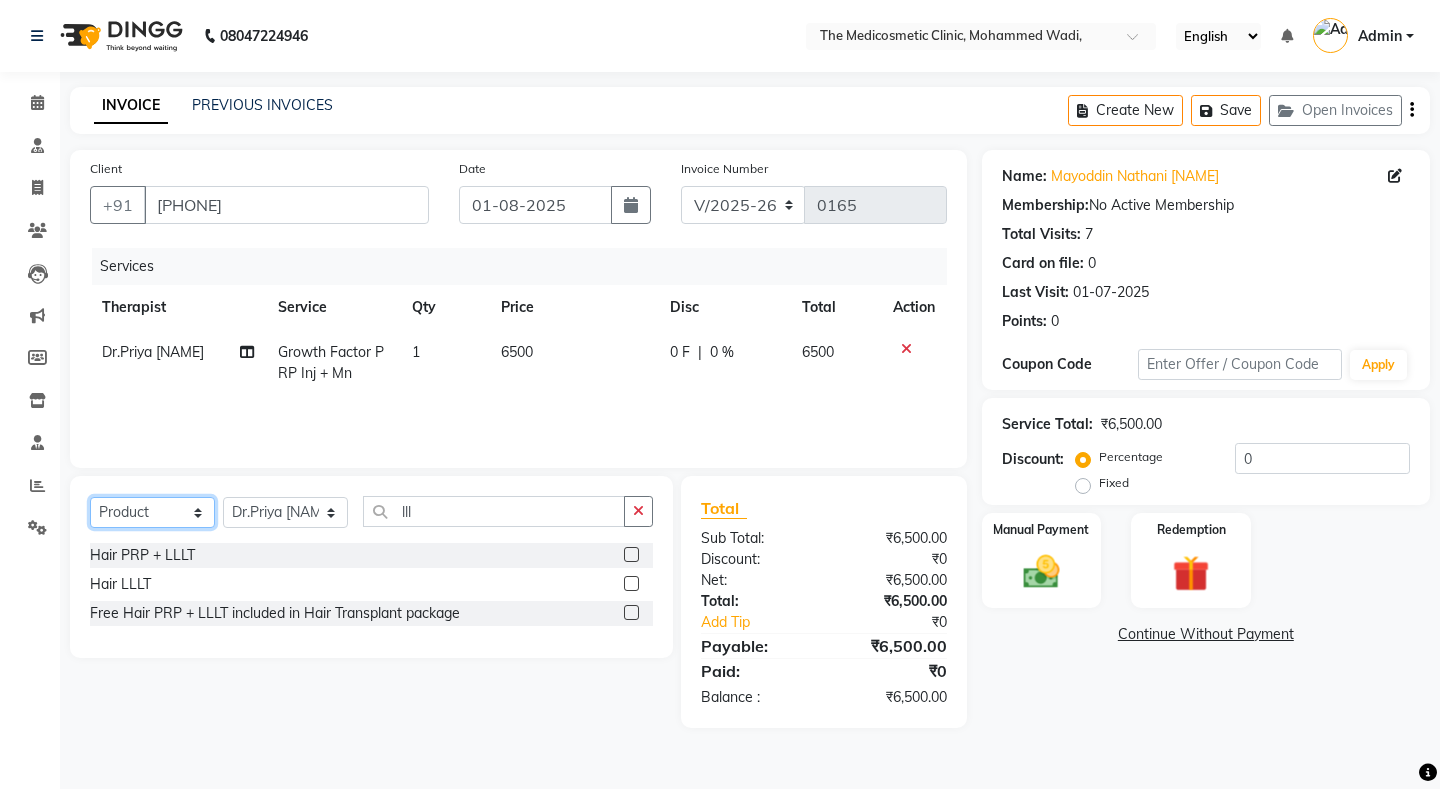 click on "Select  Service  Product  Membership  Package Voucher Prepaid Gift Card" 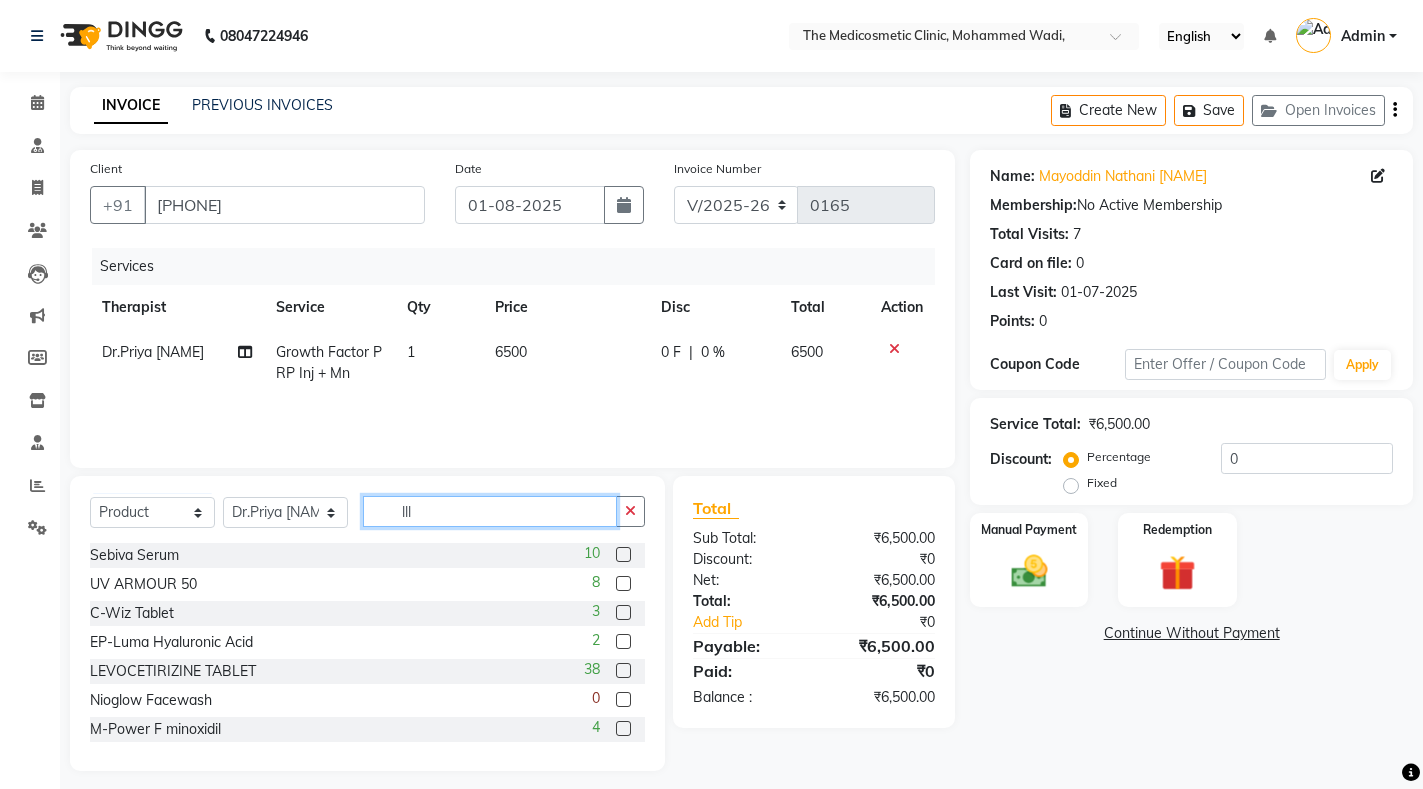 drag, startPoint x: 426, startPoint y: 520, endPoint x: 354, endPoint y: 526, distance: 72.249565 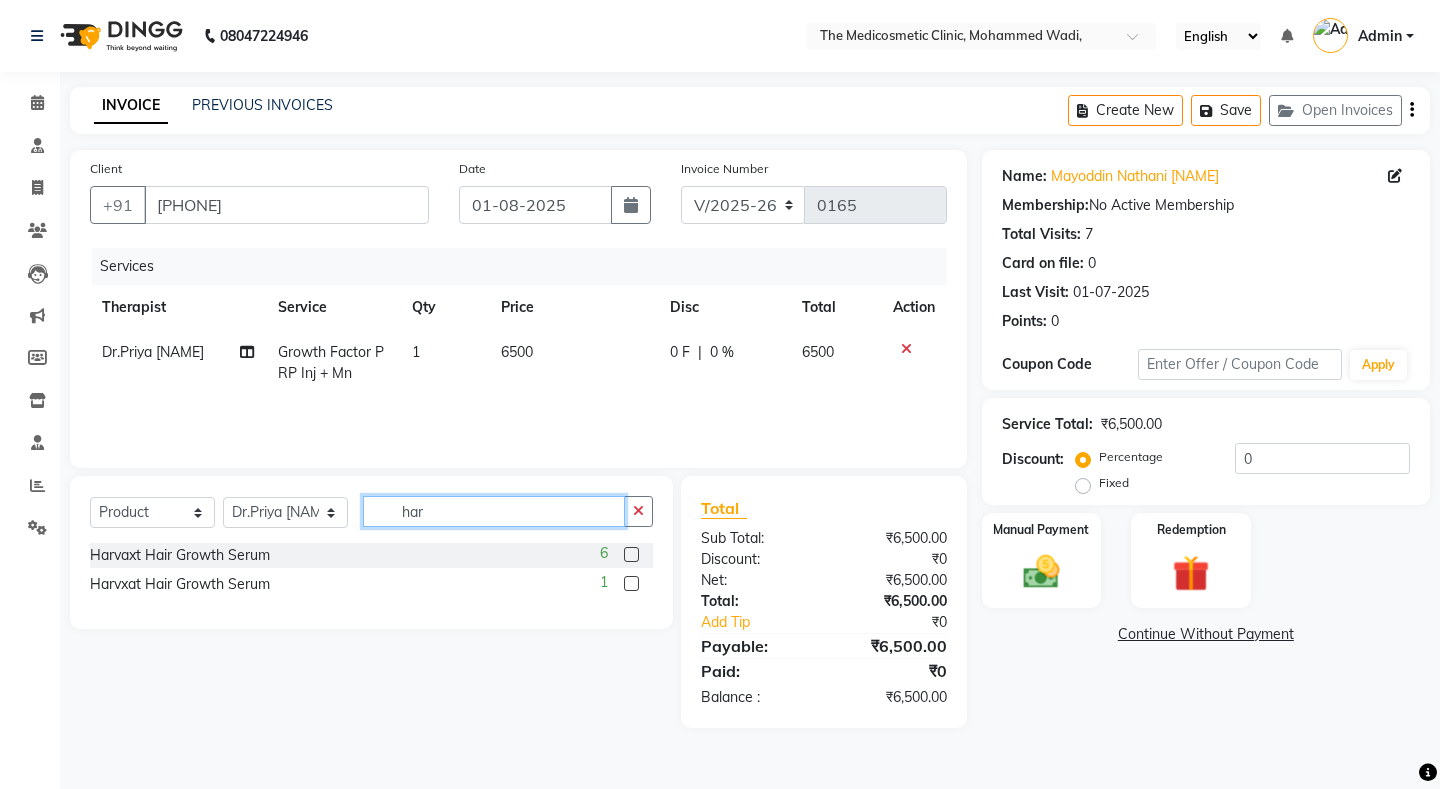 type on "har" 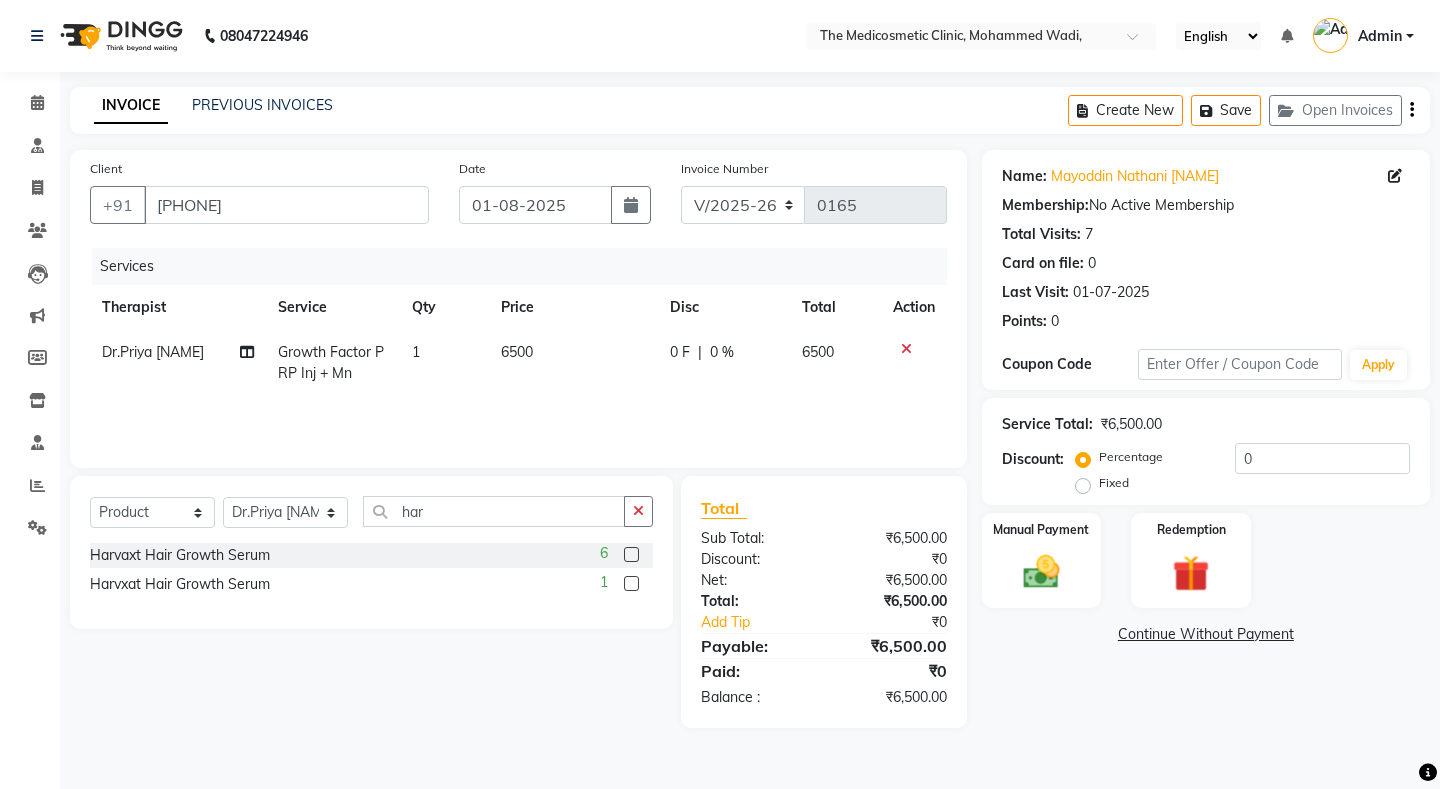 click 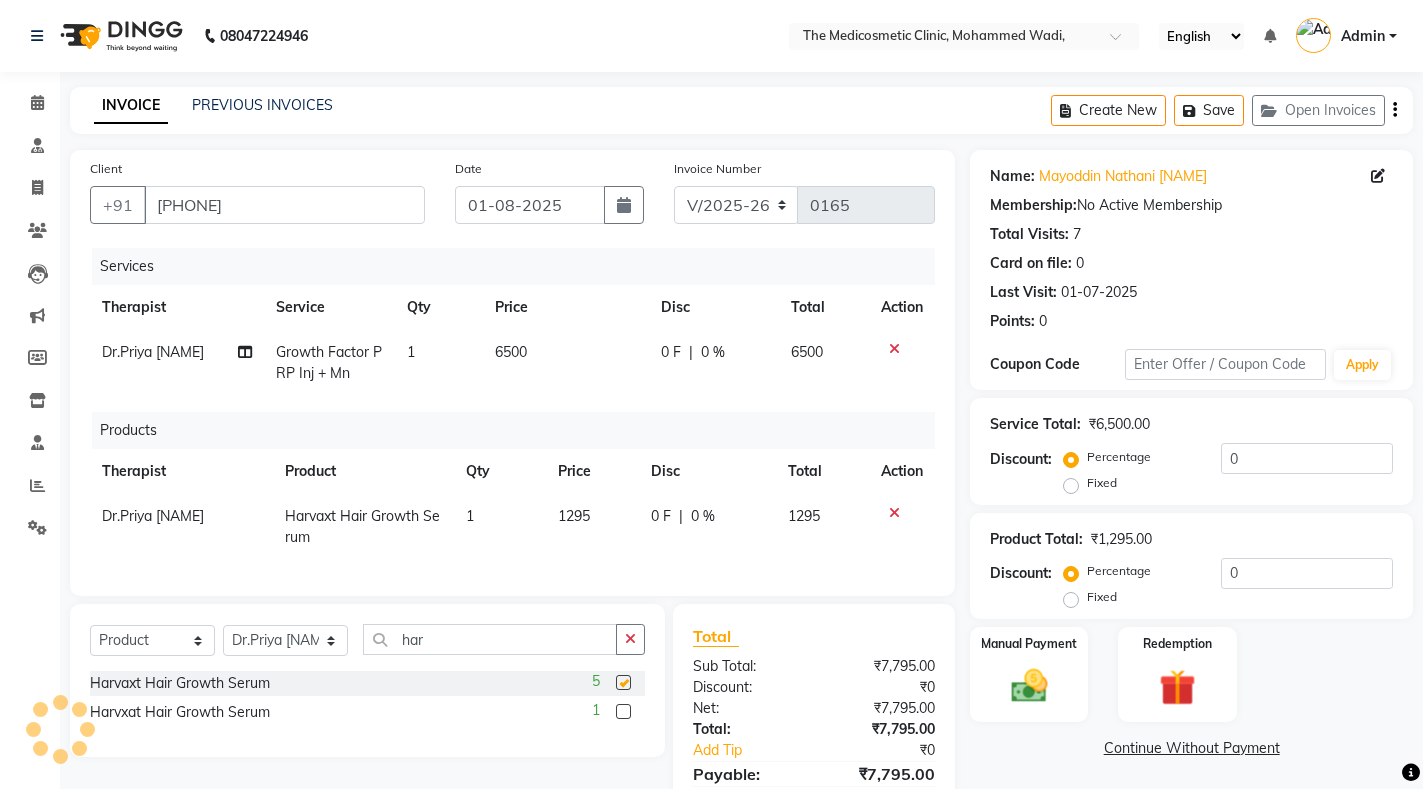 checkbox on "false" 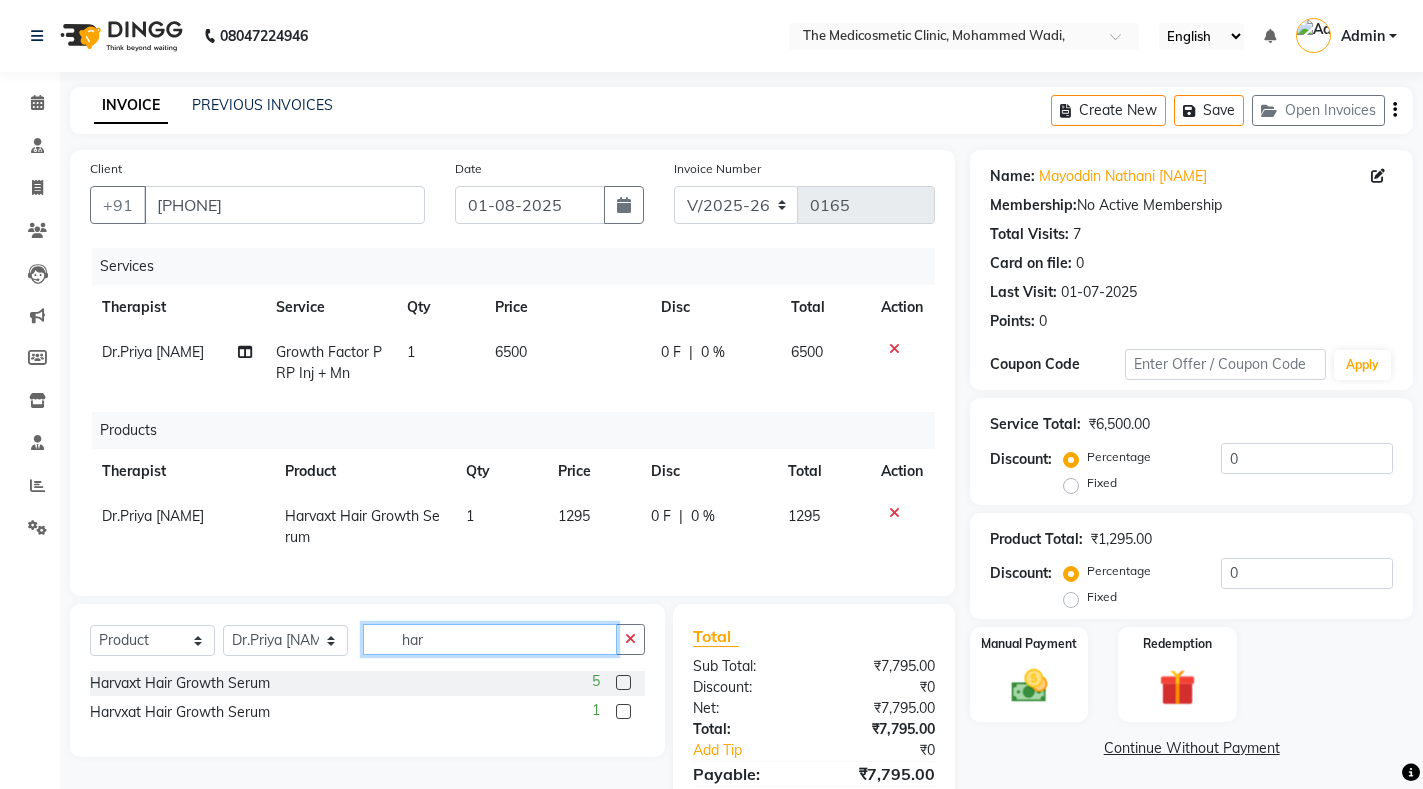 drag, startPoint x: 469, startPoint y: 663, endPoint x: 362, endPoint y: 628, distance: 112.578865 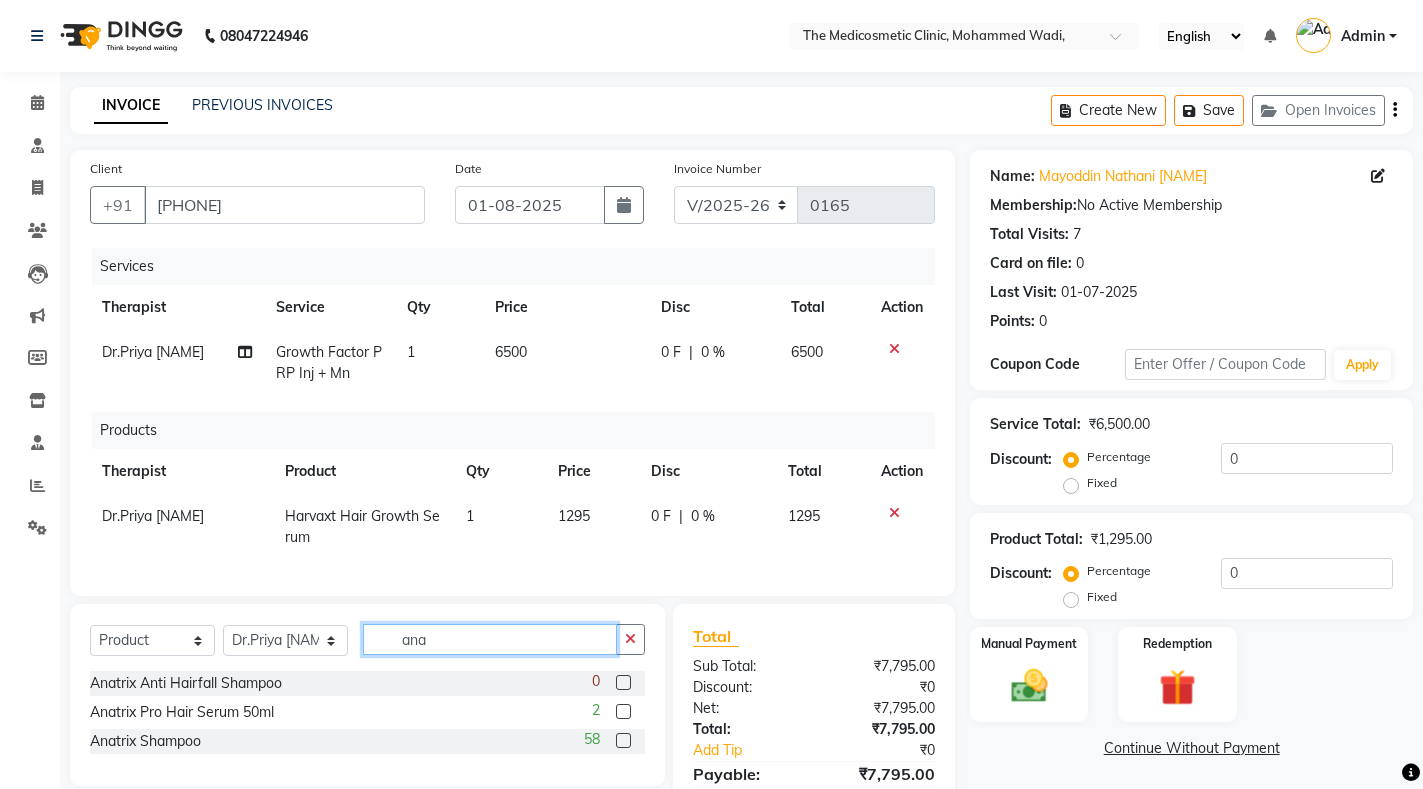 type on "ana" 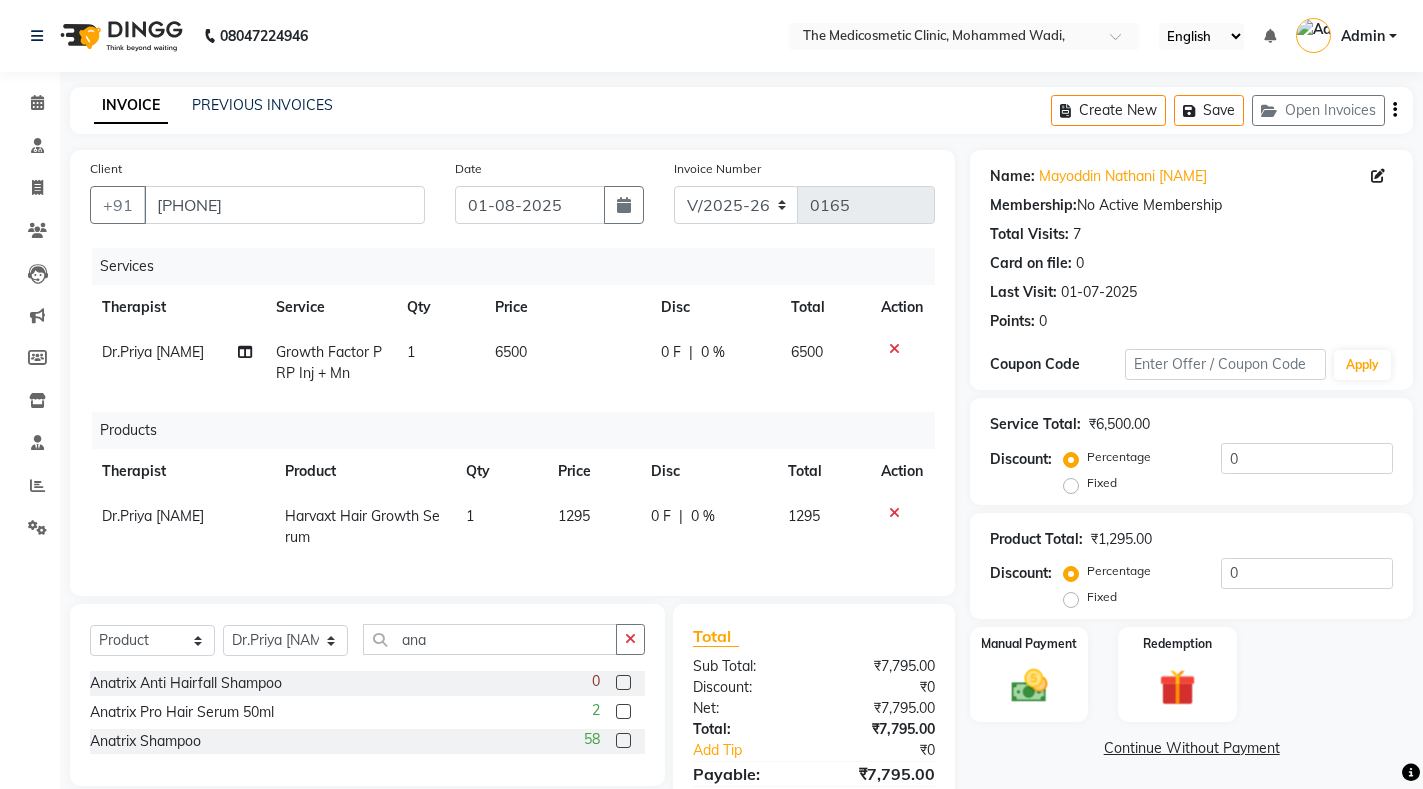 click 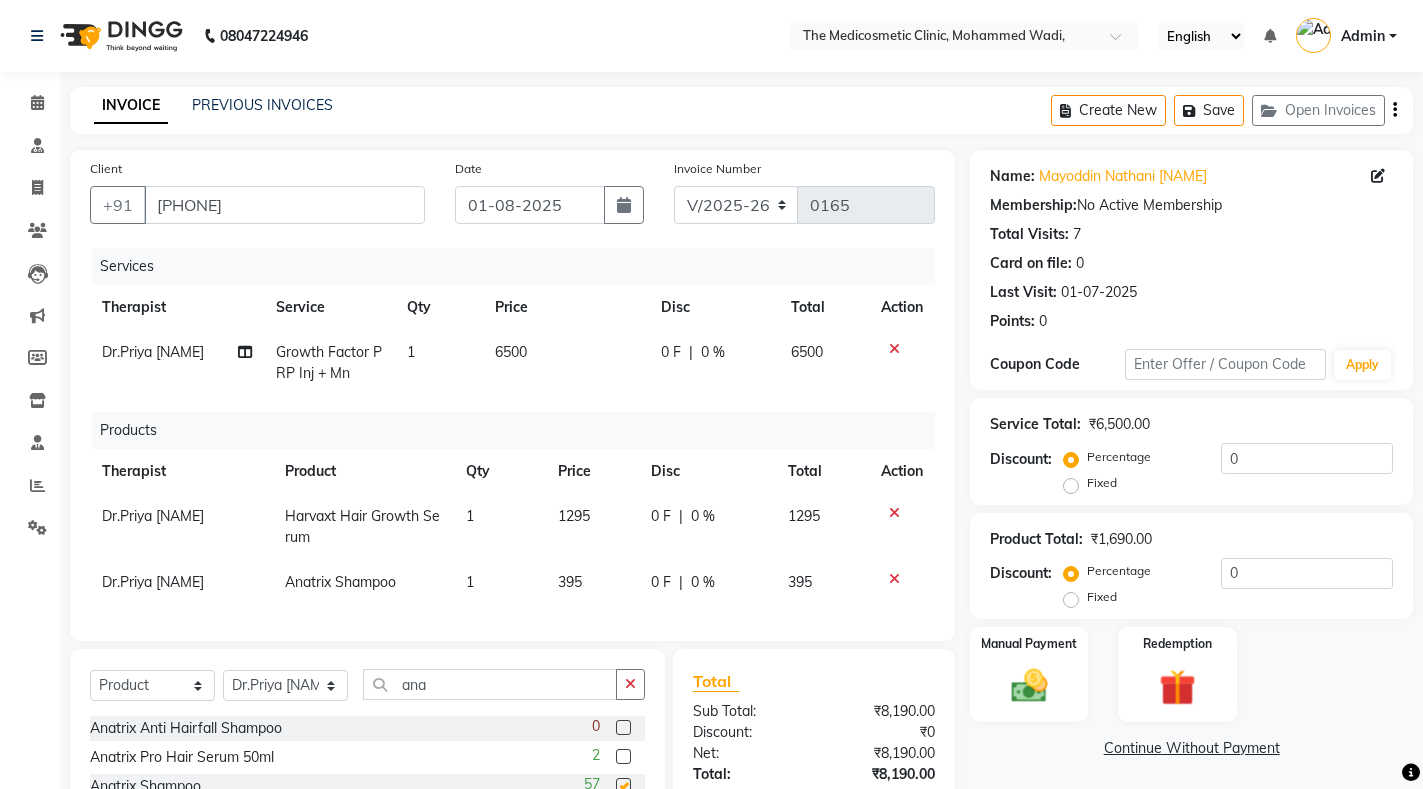 checkbox on "false" 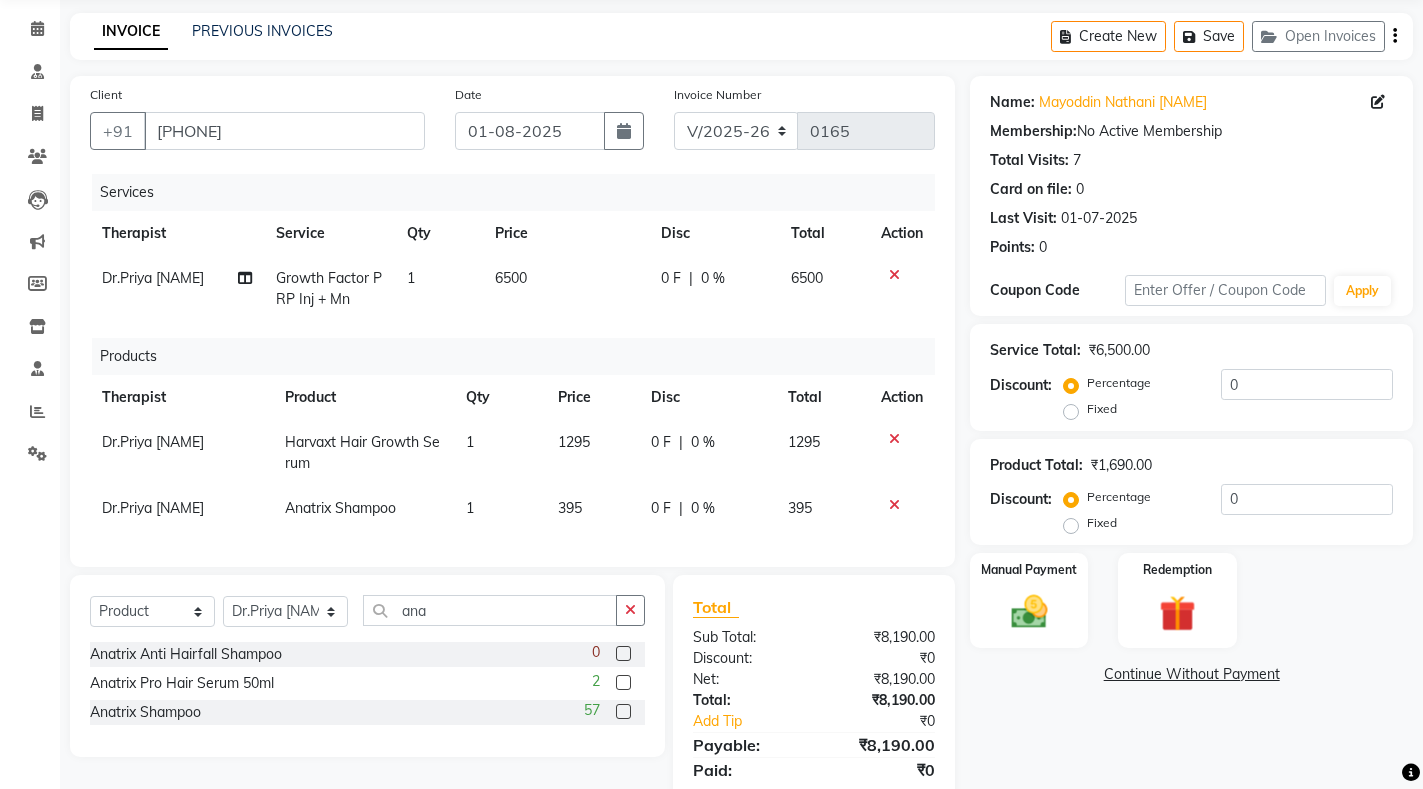 scroll, scrollTop: 159, scrollLeft: 0, axis: vertical 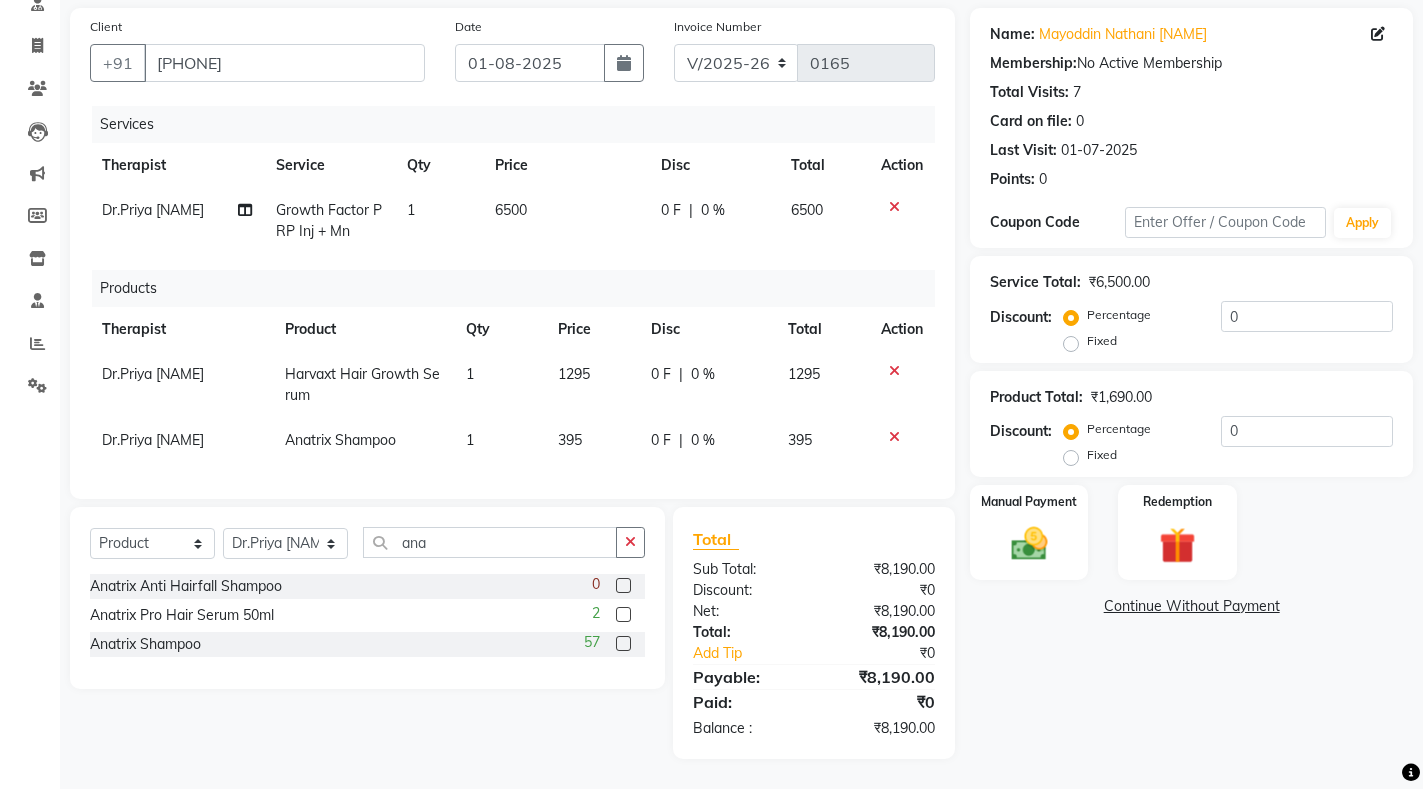click on "395" 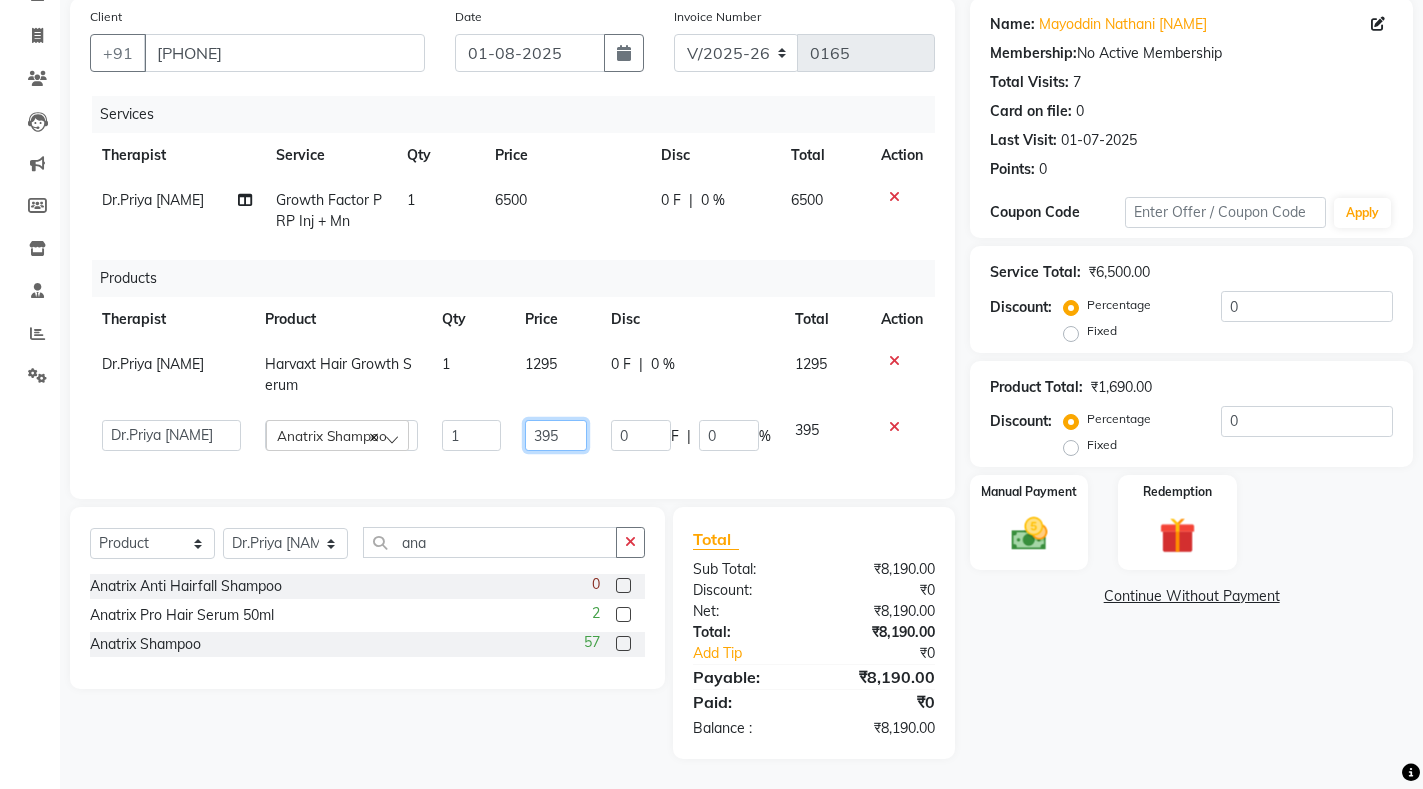 drag, startPoint x: 574, startPoint y: 423, endPoint x: 1416, endPoint y: 251, distance: 859.3882 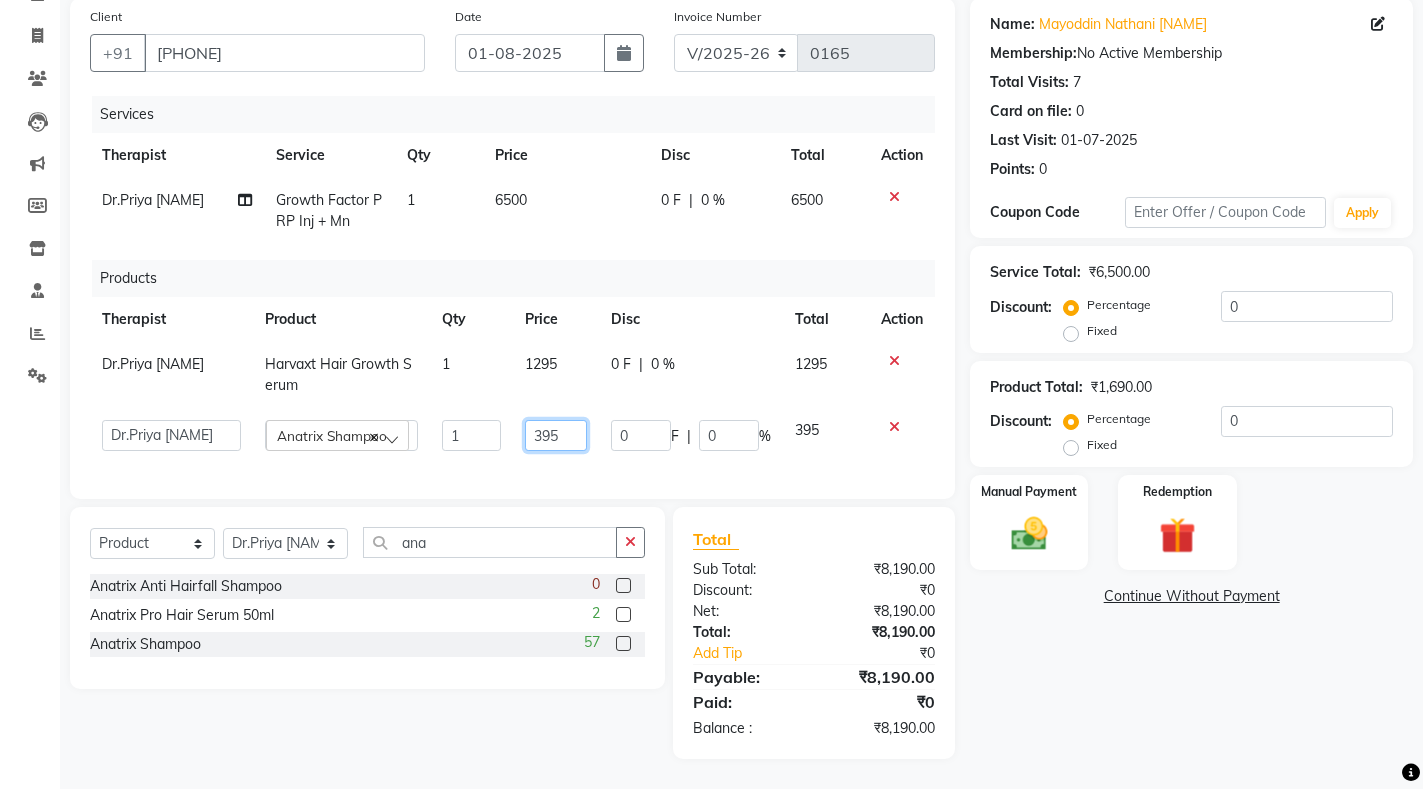 click on "Aarti Amol Ghodke [NAME] Dr.Priya [NAME] Dr.Sadaf Bepari [NAME] Reception Anatrix Shampoo 1 395 0 F | 0 % 395" 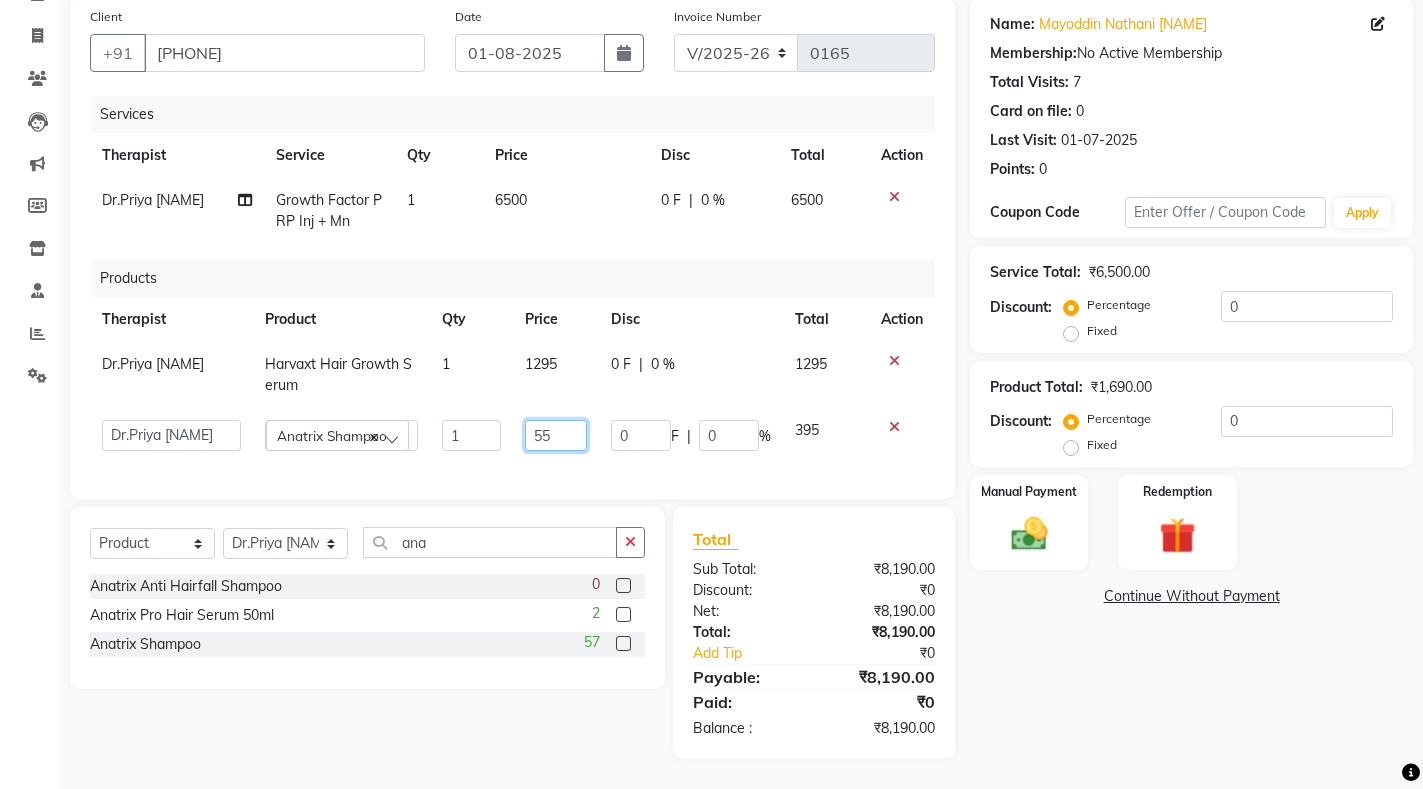 type on "550" 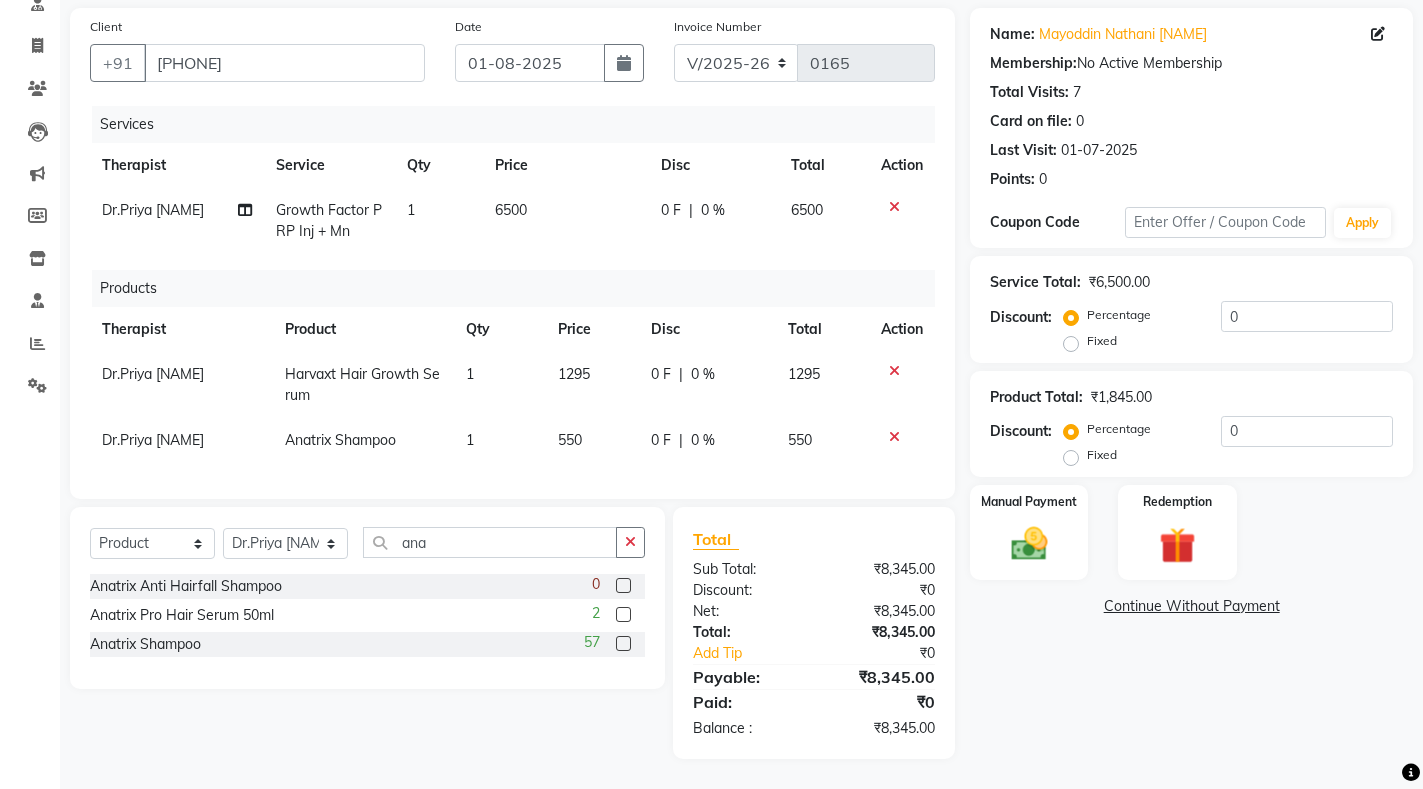 click on "Services Therapist Service Qty Price Disc Total Action Dr.Priya [NAME] Growth Factor PRP Inj + Mn 1 6500 0 F | 0 % 6500 Products Therapist Product Qty Price Disc Total Action Dr.Priya [NAME] Harvaxt Hair Growth Serum 1 1295 0 F | 0 % 1295 Dr.Priya [NAME] Anatrix Shampoo 1 550 0 F | 0 % 550" 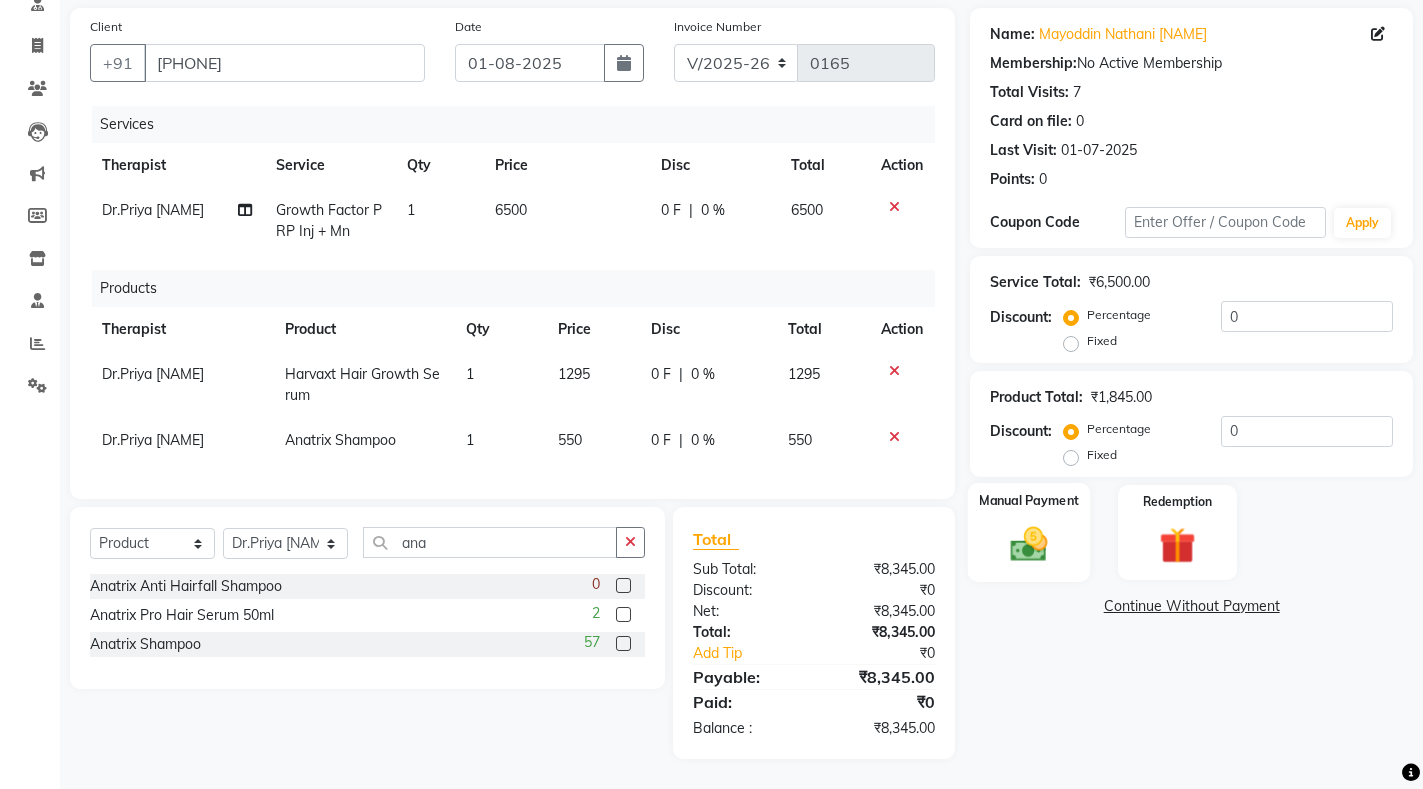 click 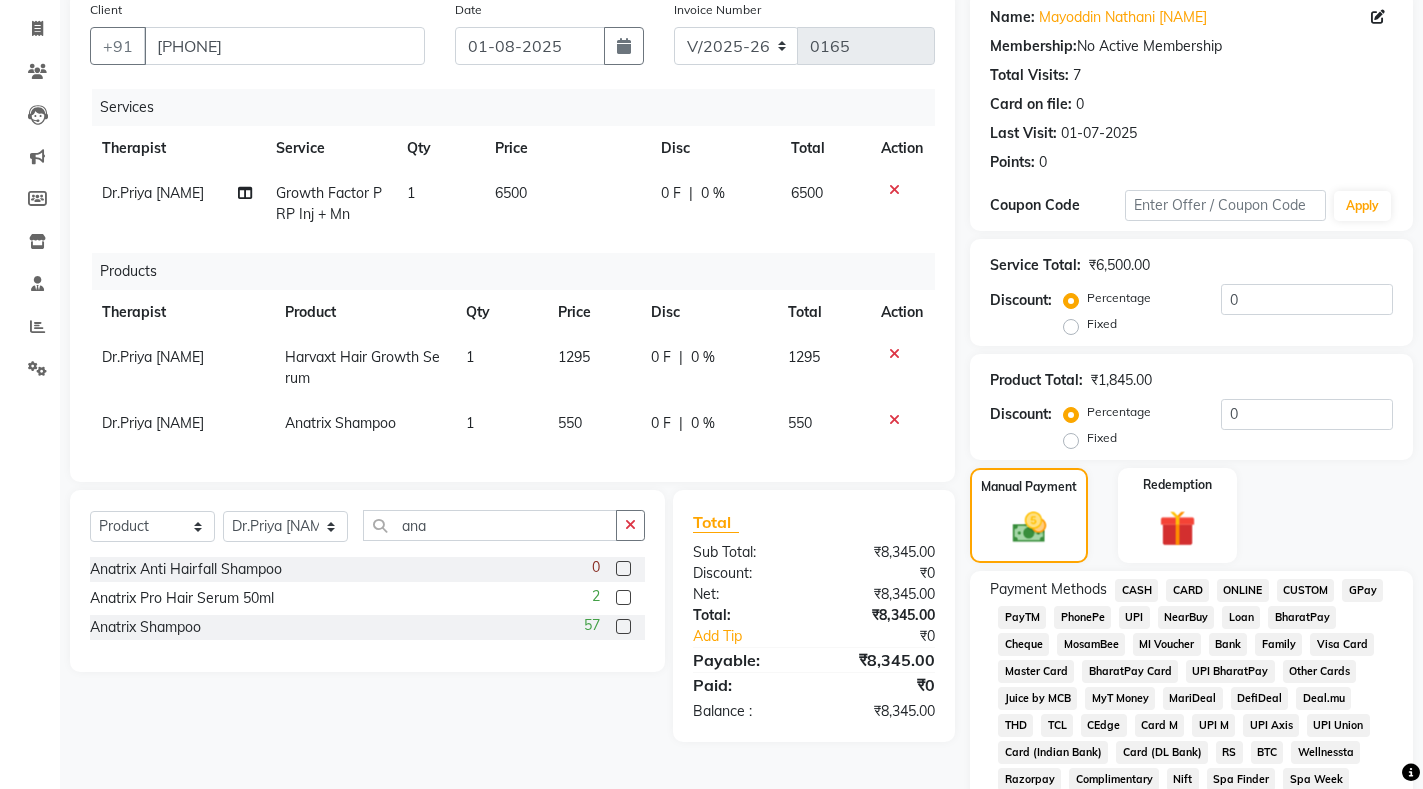 click on "GPay" 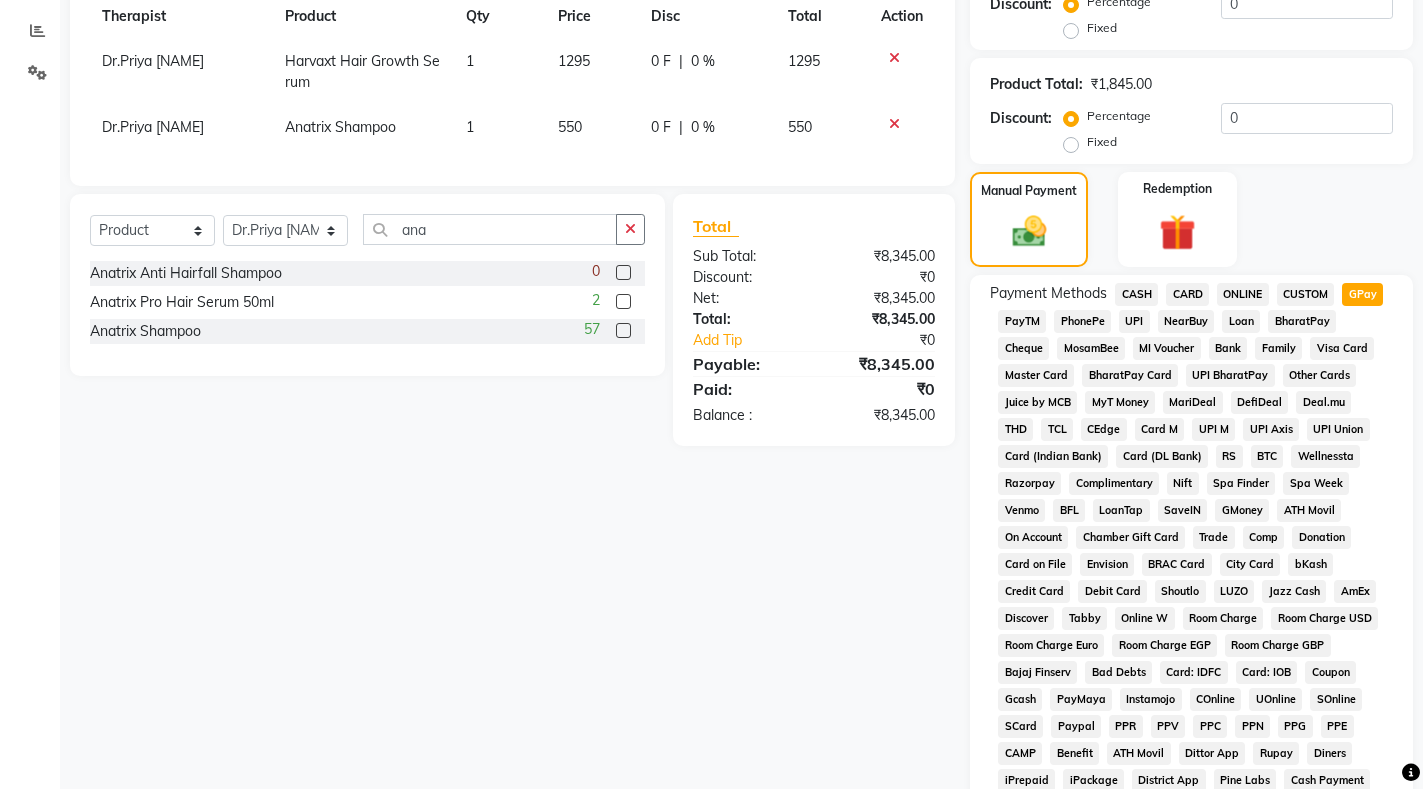 scroll, scrollTop: 759, scrollLeft: 0, axis: vertical 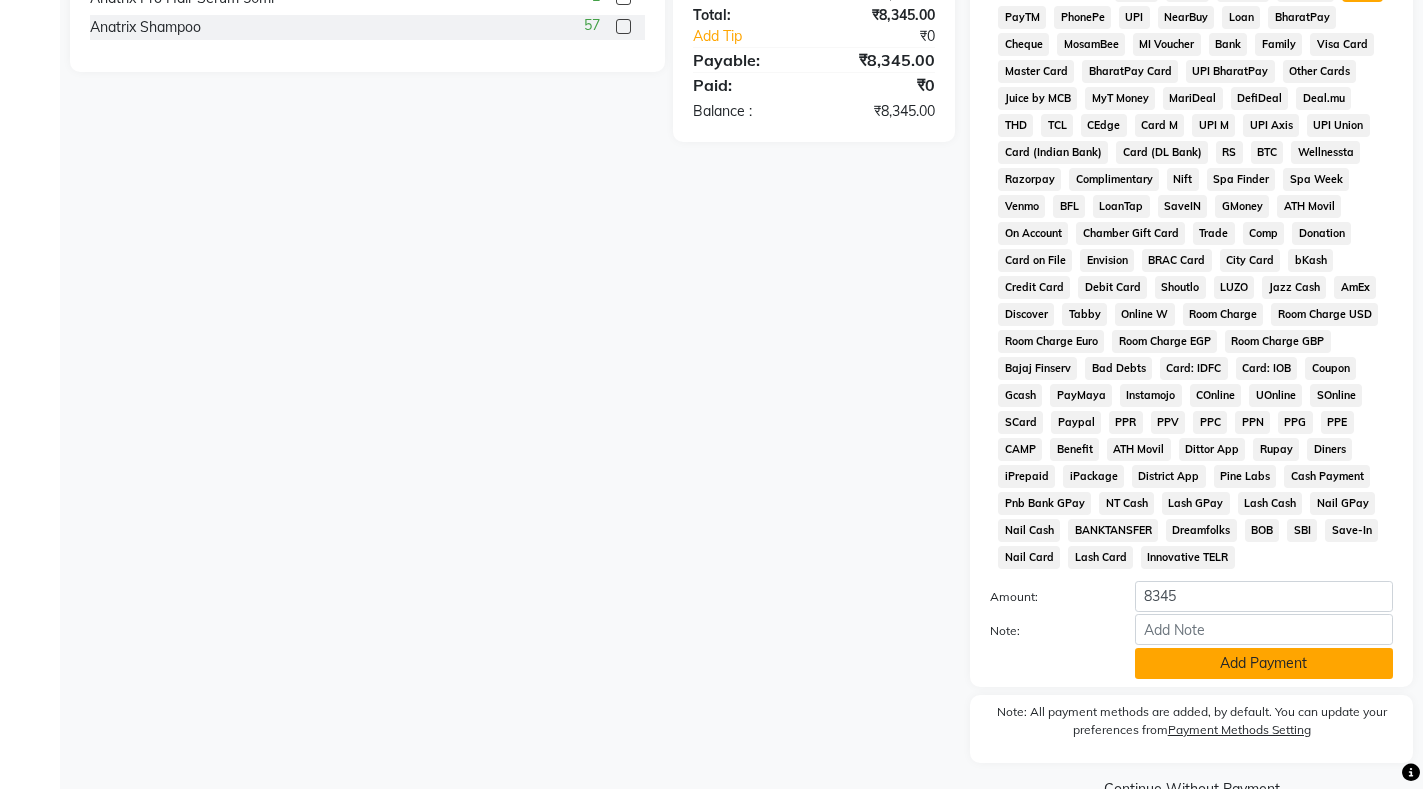 click on "Add Payment" 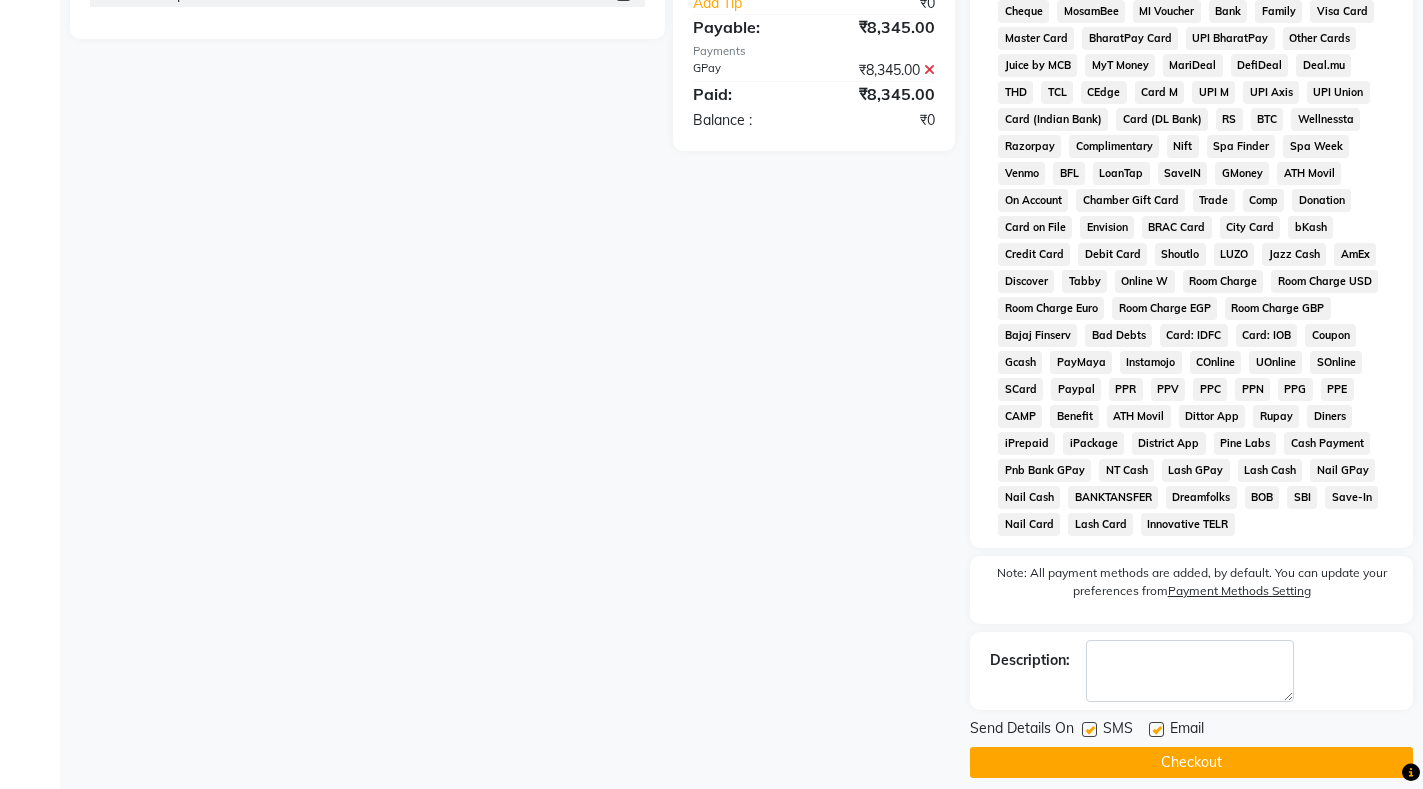 scroll, scrollTop: 811, scrollLeft: 0, axis: vertical 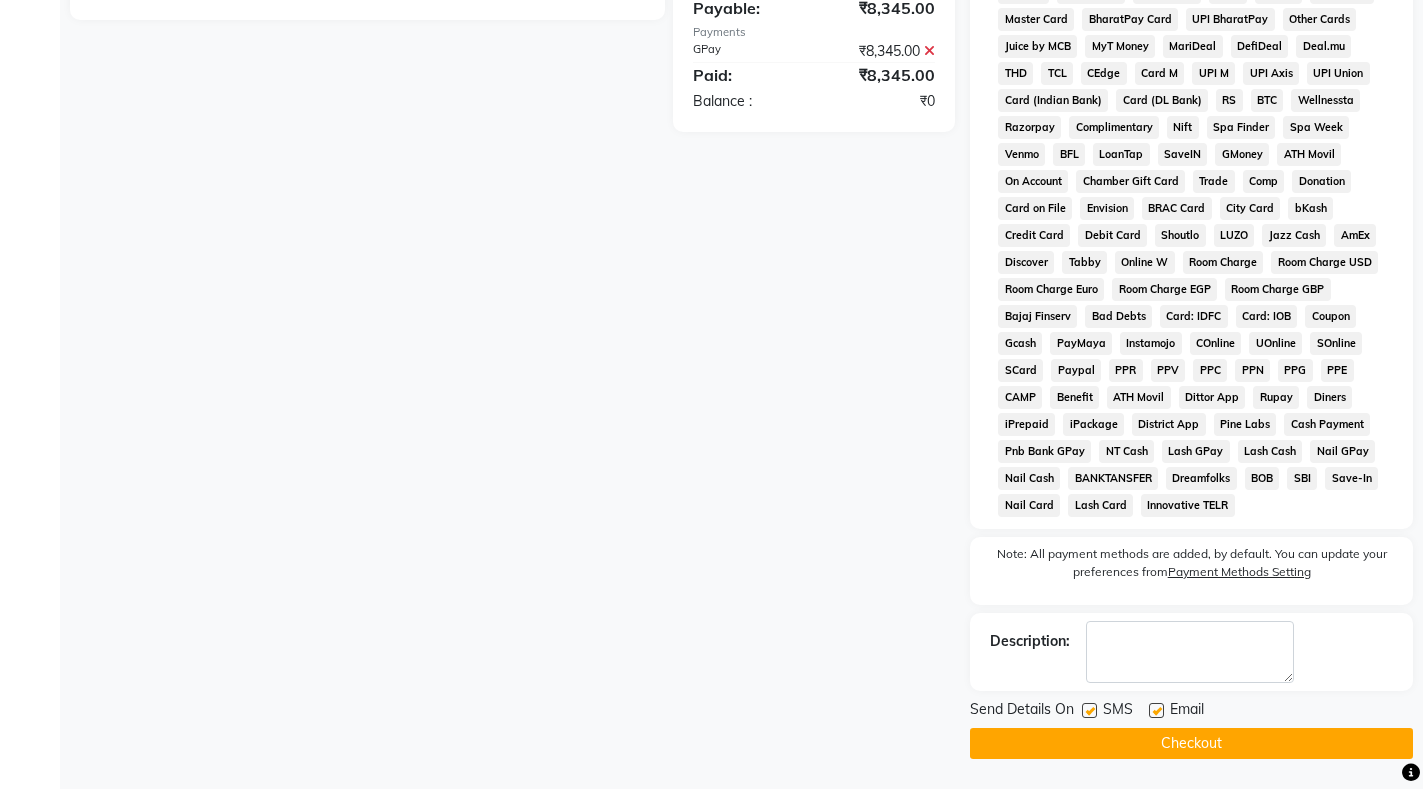 click on "Checkout" 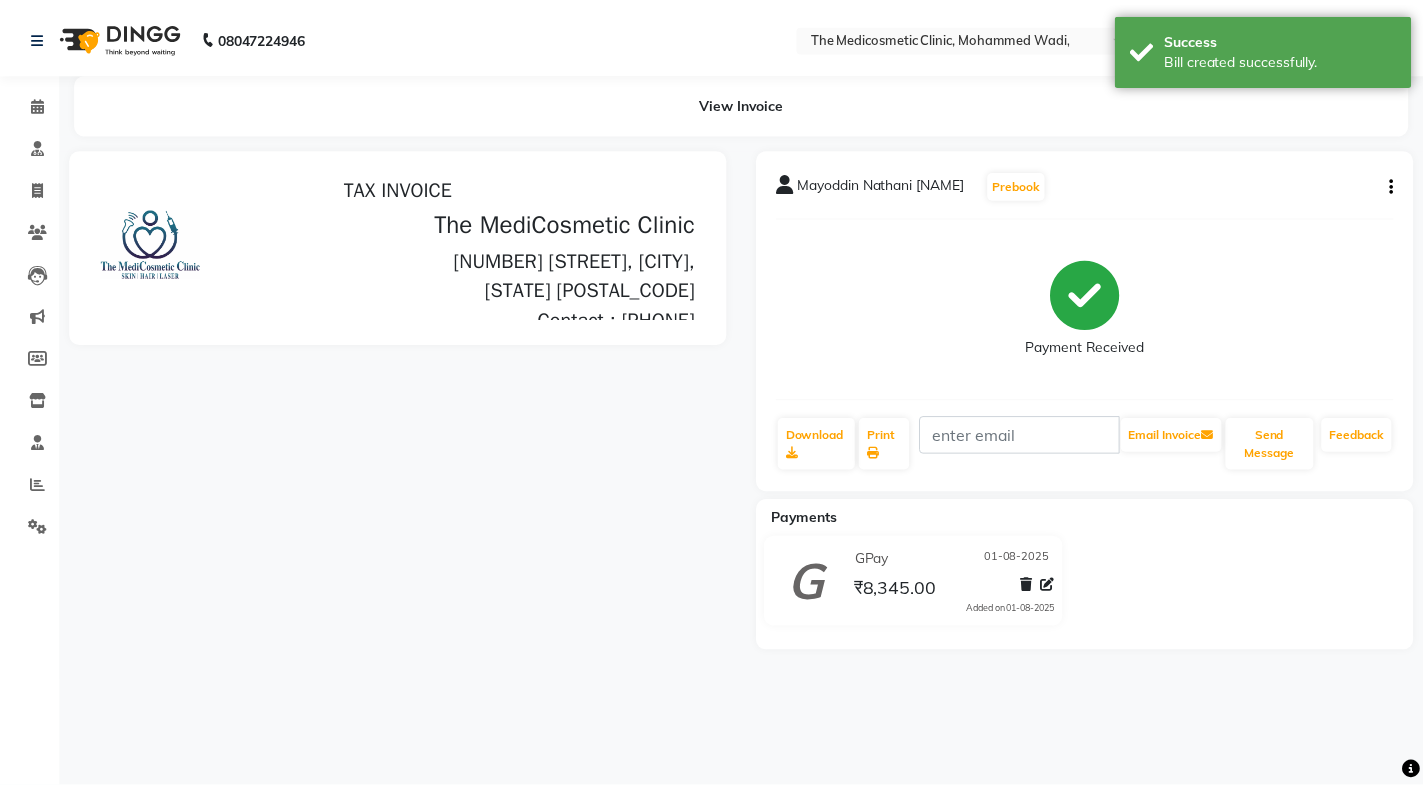 scroll, scrollTop: 0, scrollLeft: 0, axis: both 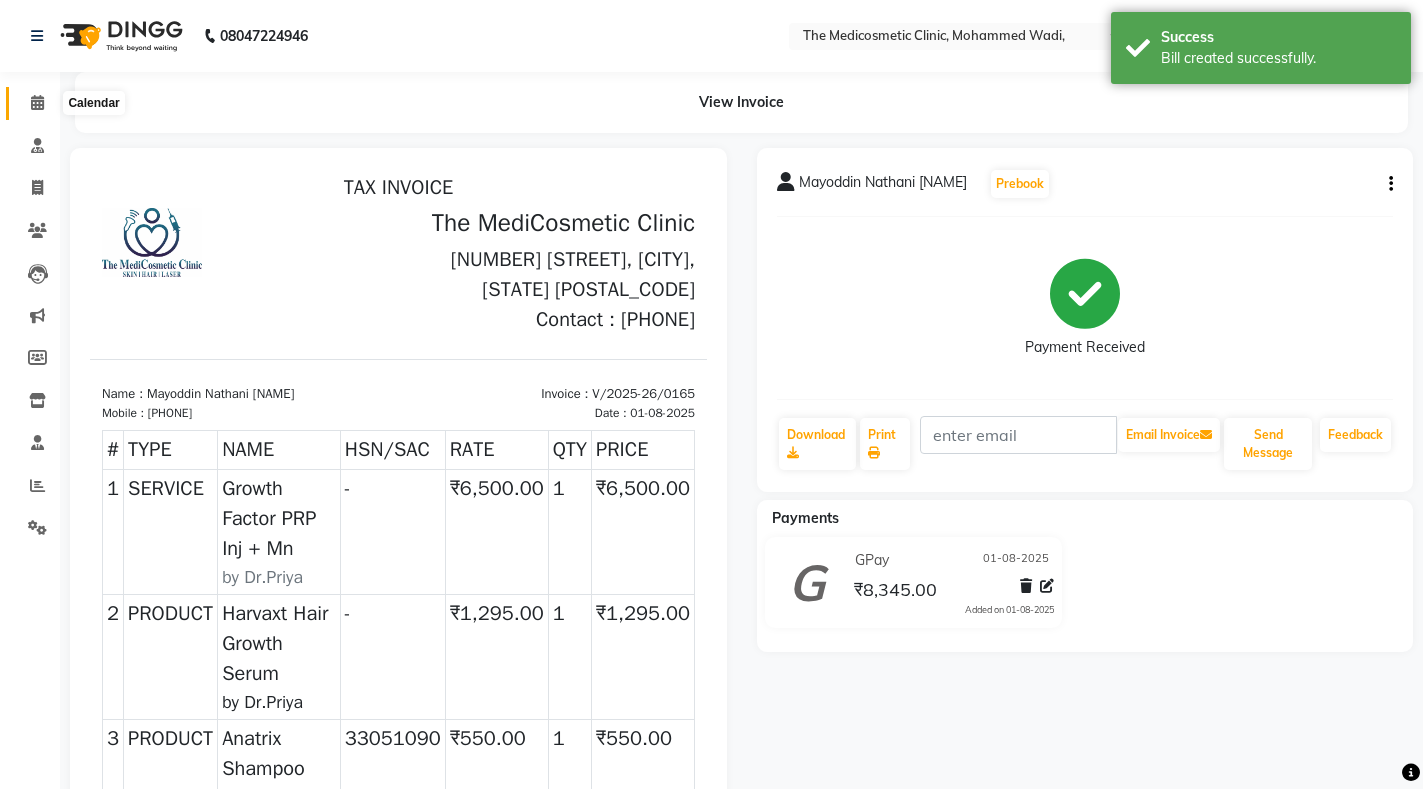 click 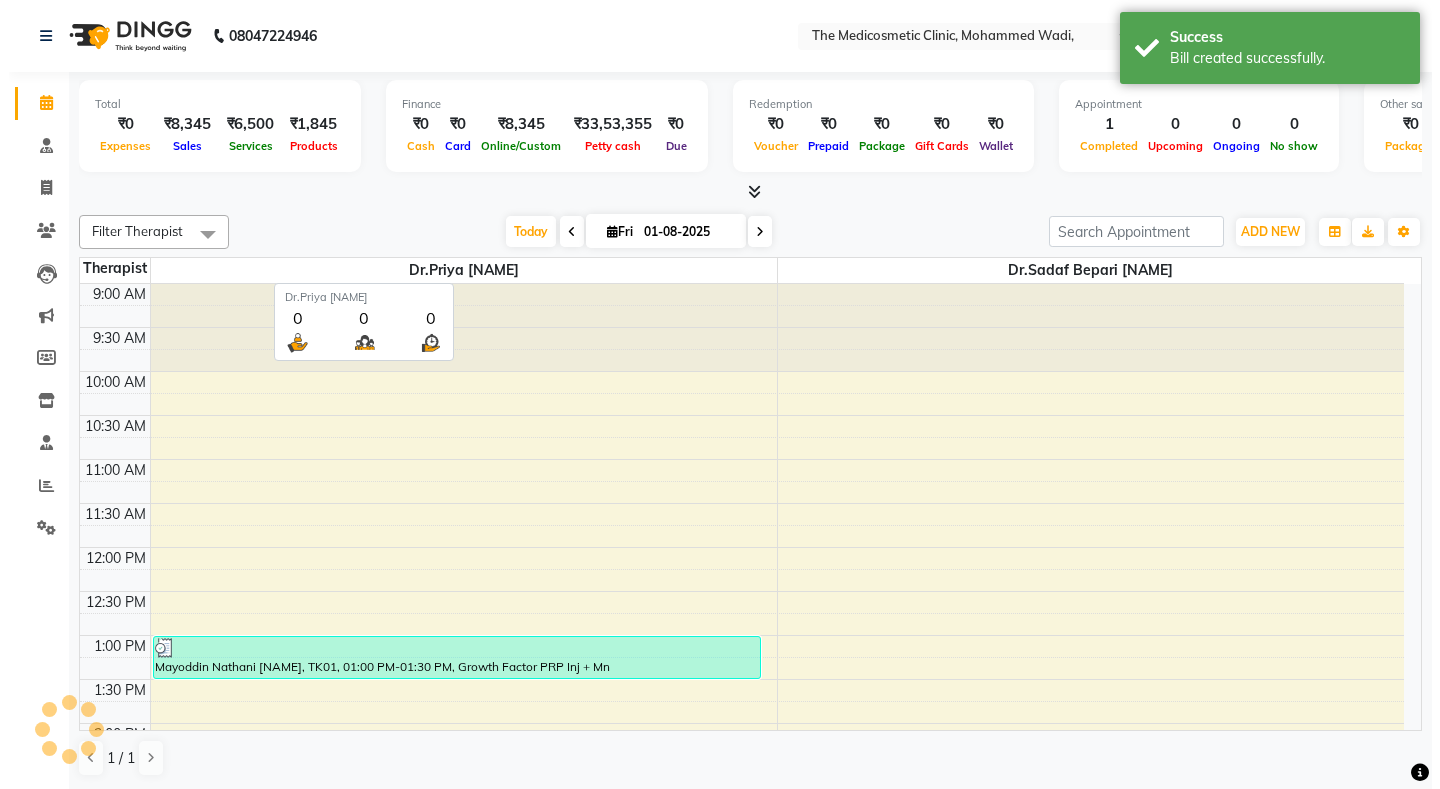 scroll, scrollTop: 0, scrollLeft: 0, axis: both 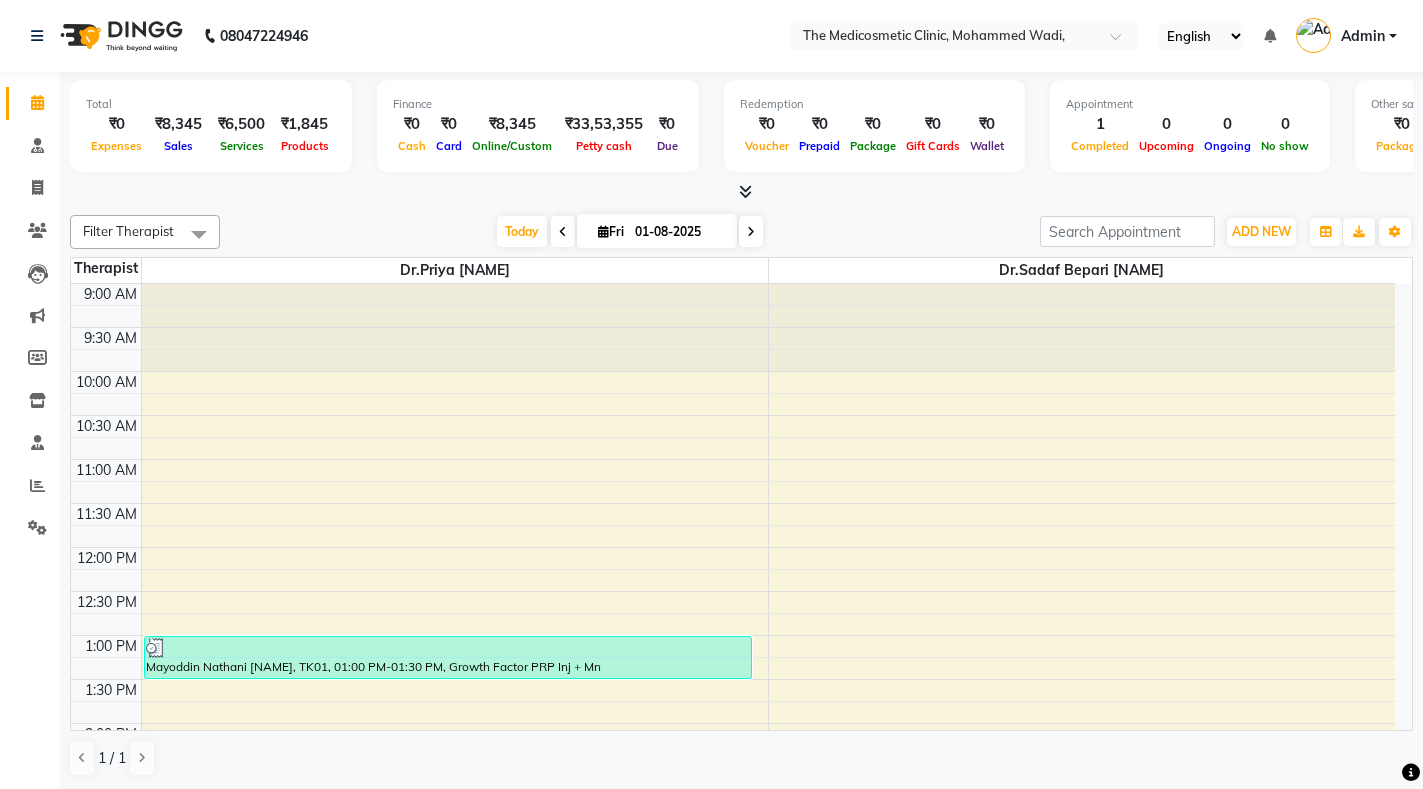 click on "Admin" at bounding box center (1363, 36) 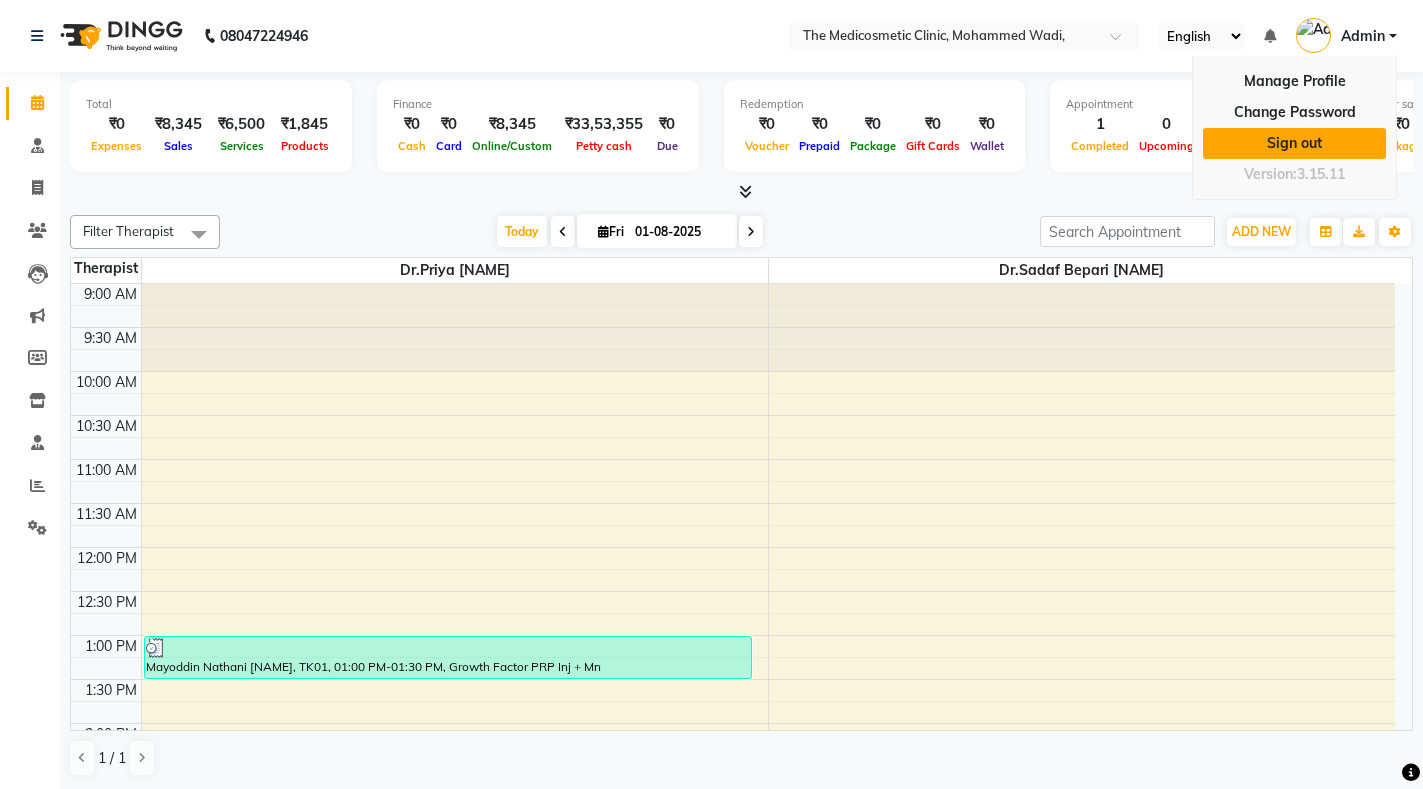 click on "Sign out" at bounding box center (1294, 143) 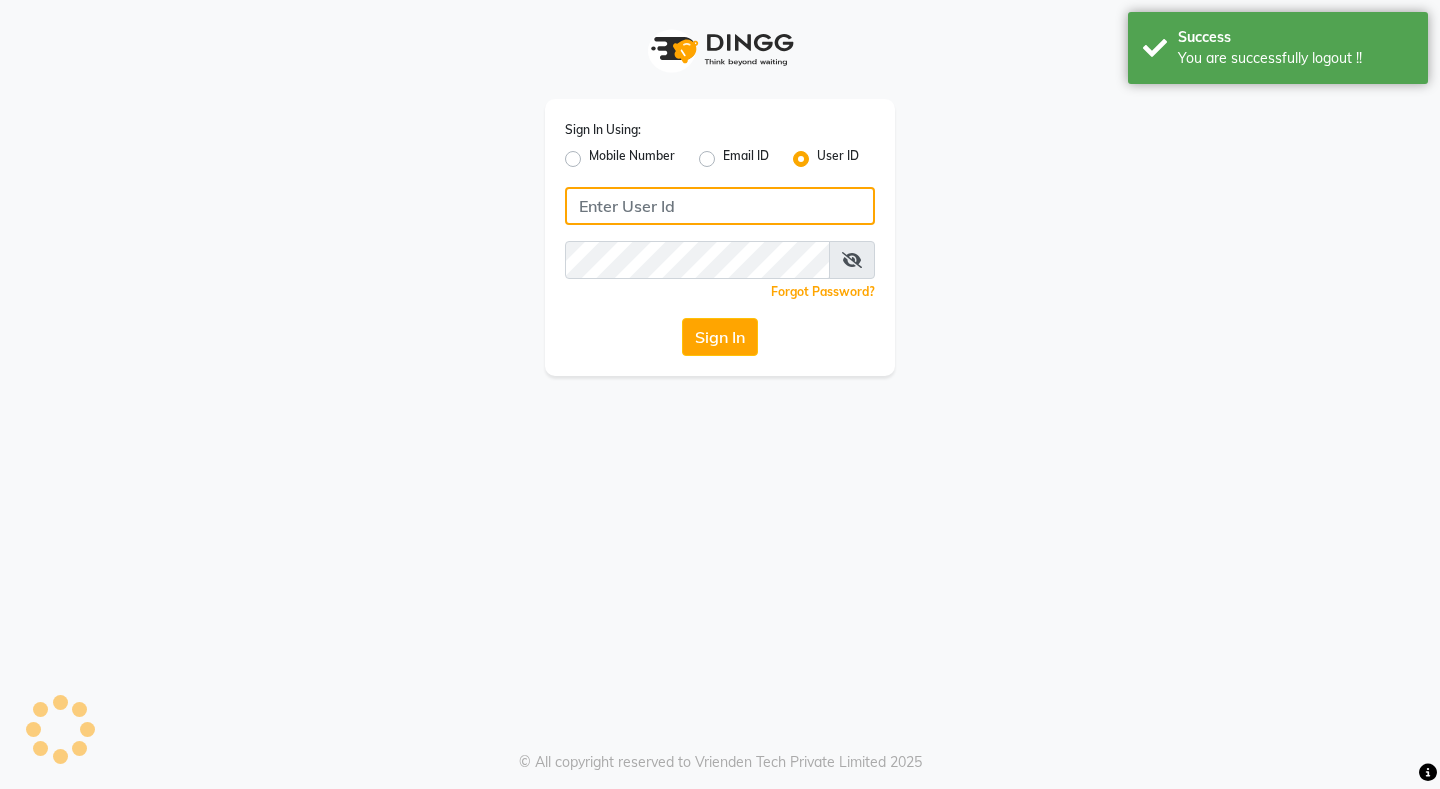 type on "medi" 